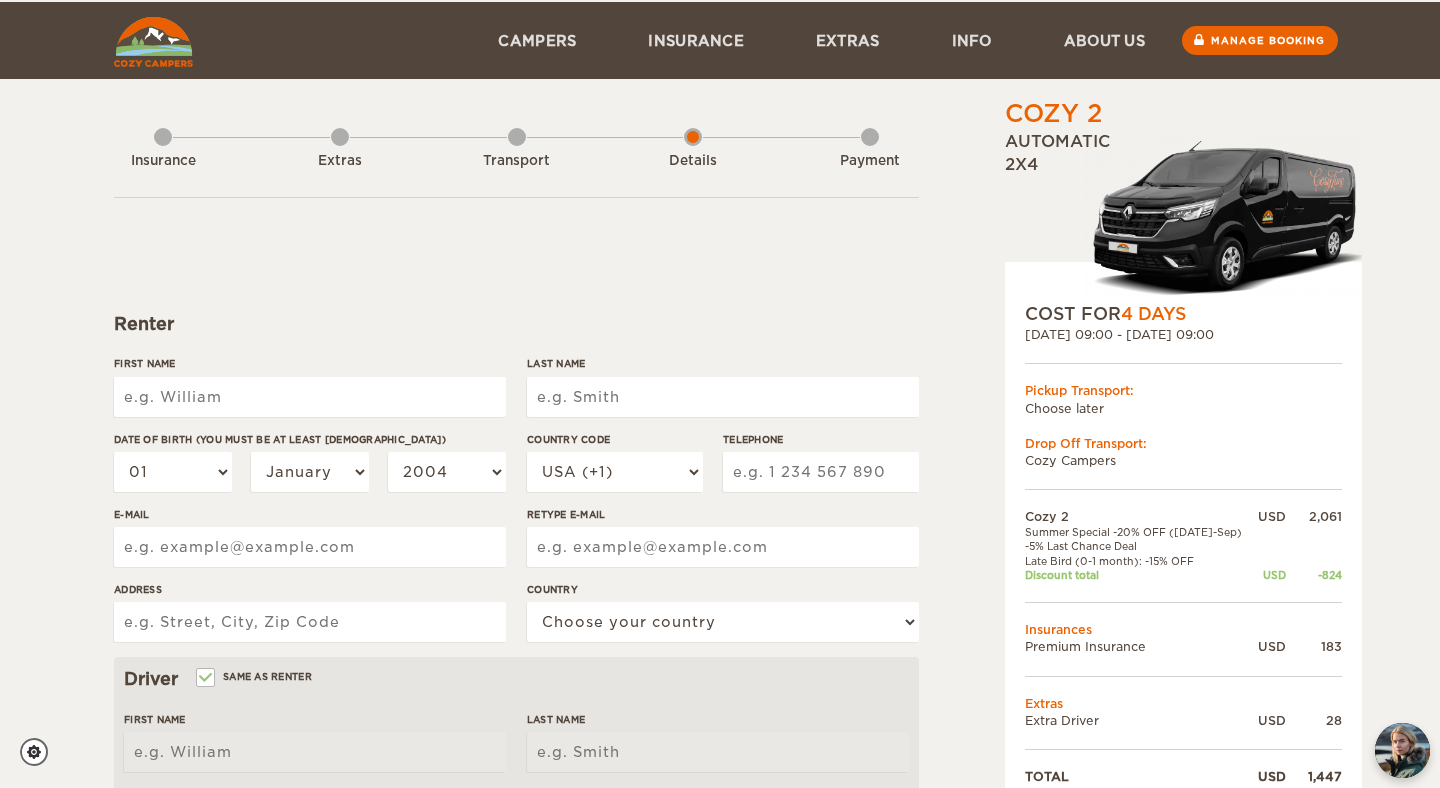 scroll, scrollTop: 30, scrollLeft: 0, axis: vertical 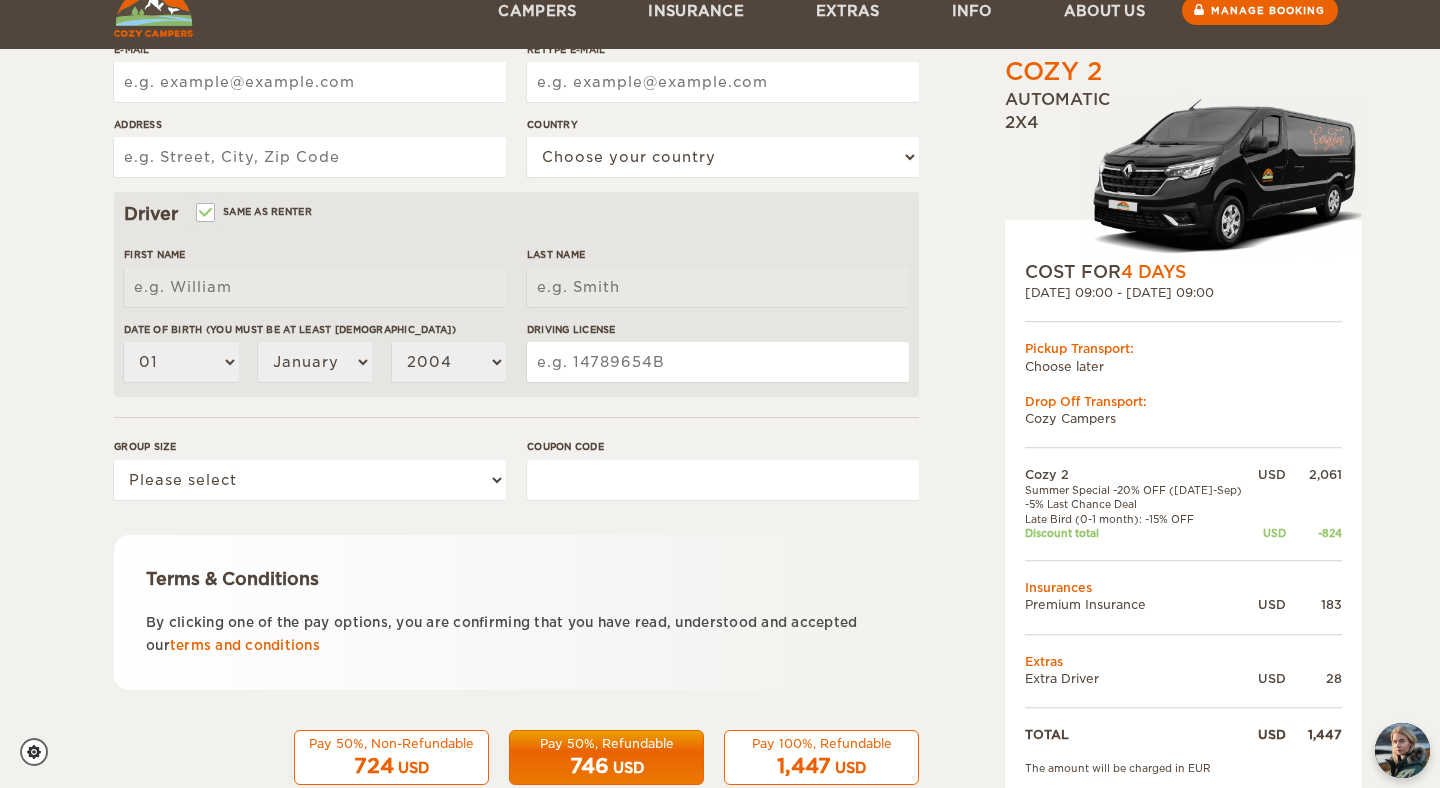 click on "Coupon code" at bounding box center (723, 480) 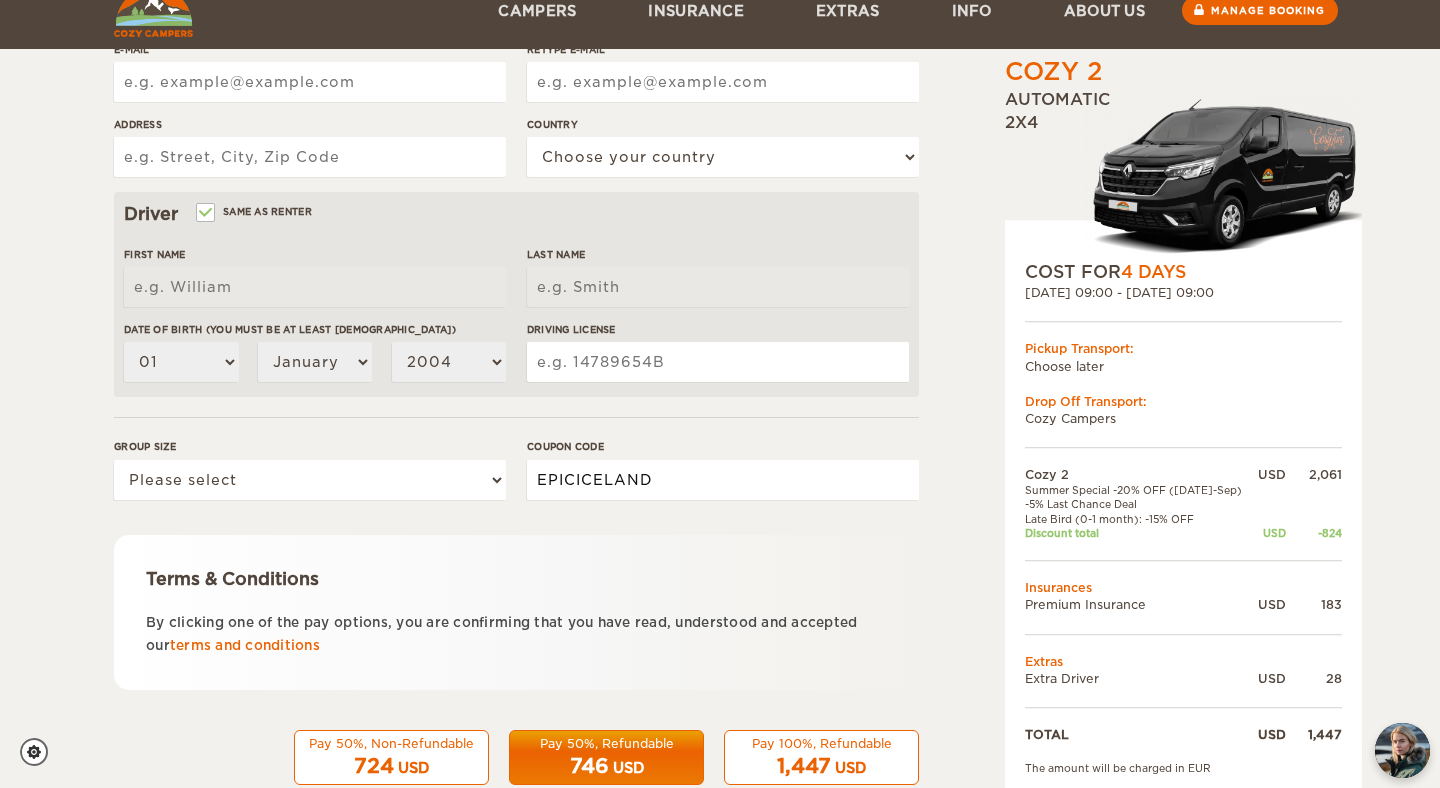 type on "EPICICELAND" 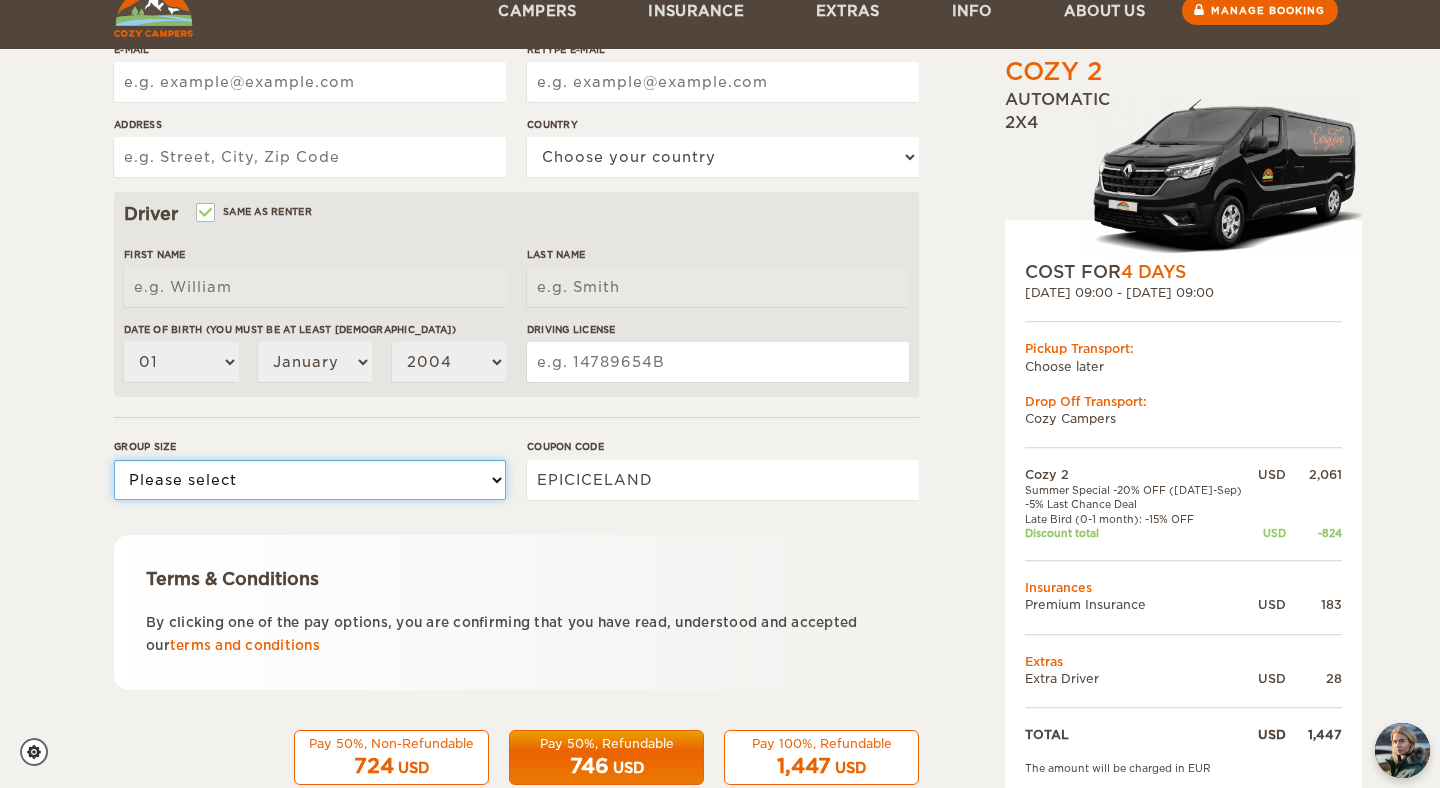 click on "Please select
1 2" at bounding box center (310, 480) 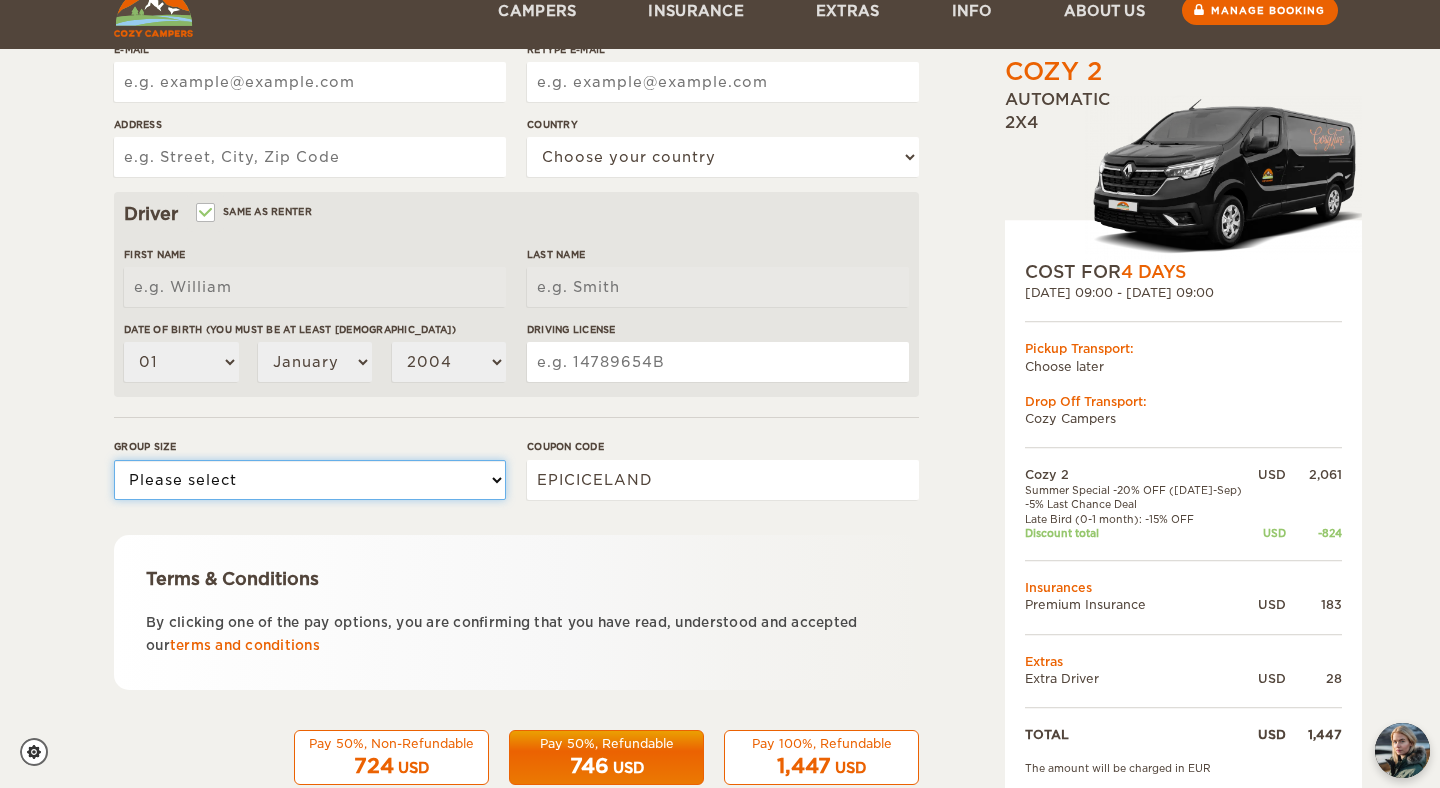 select on "2" 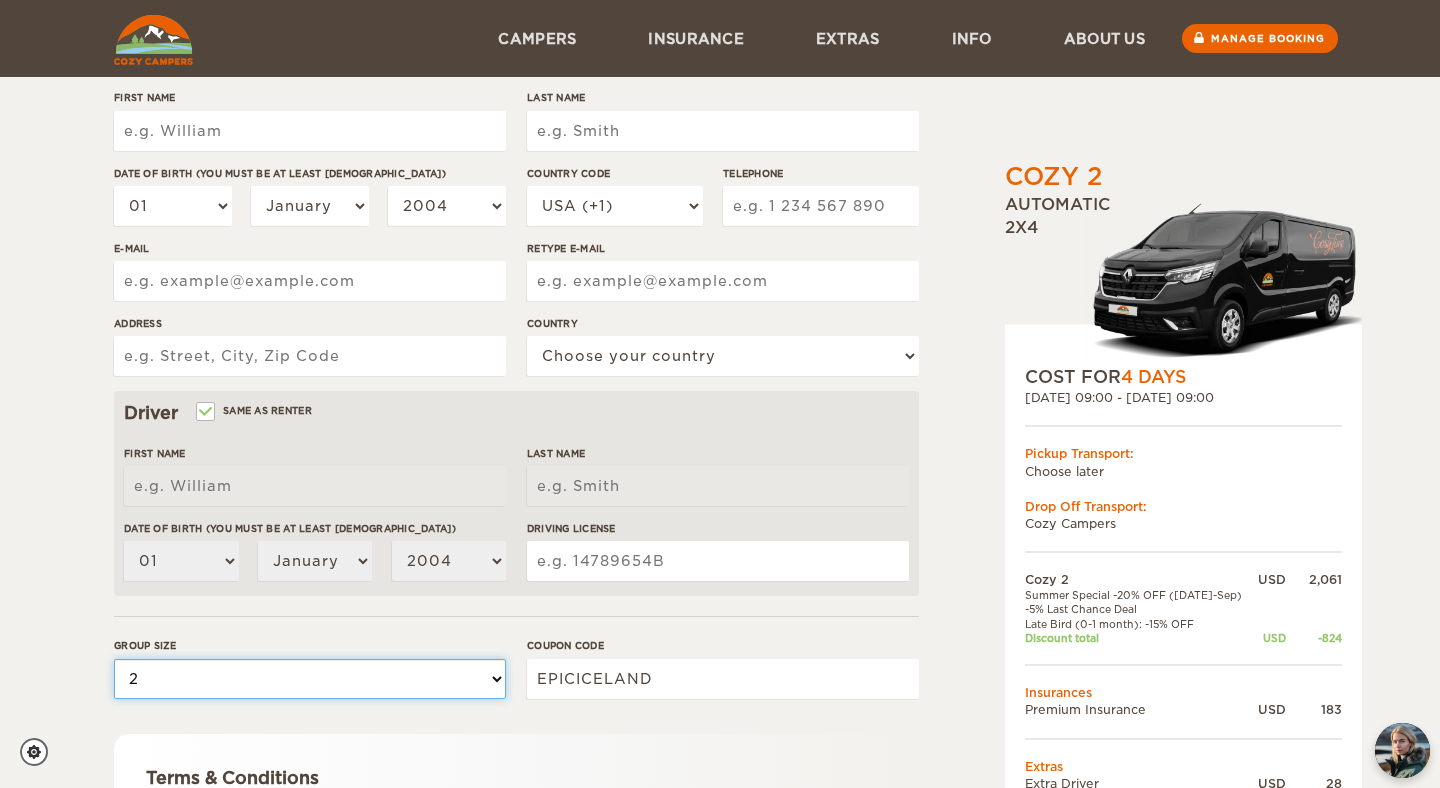 scroll, scrollTop: 165, scrollLeft: 0, axis: vertical 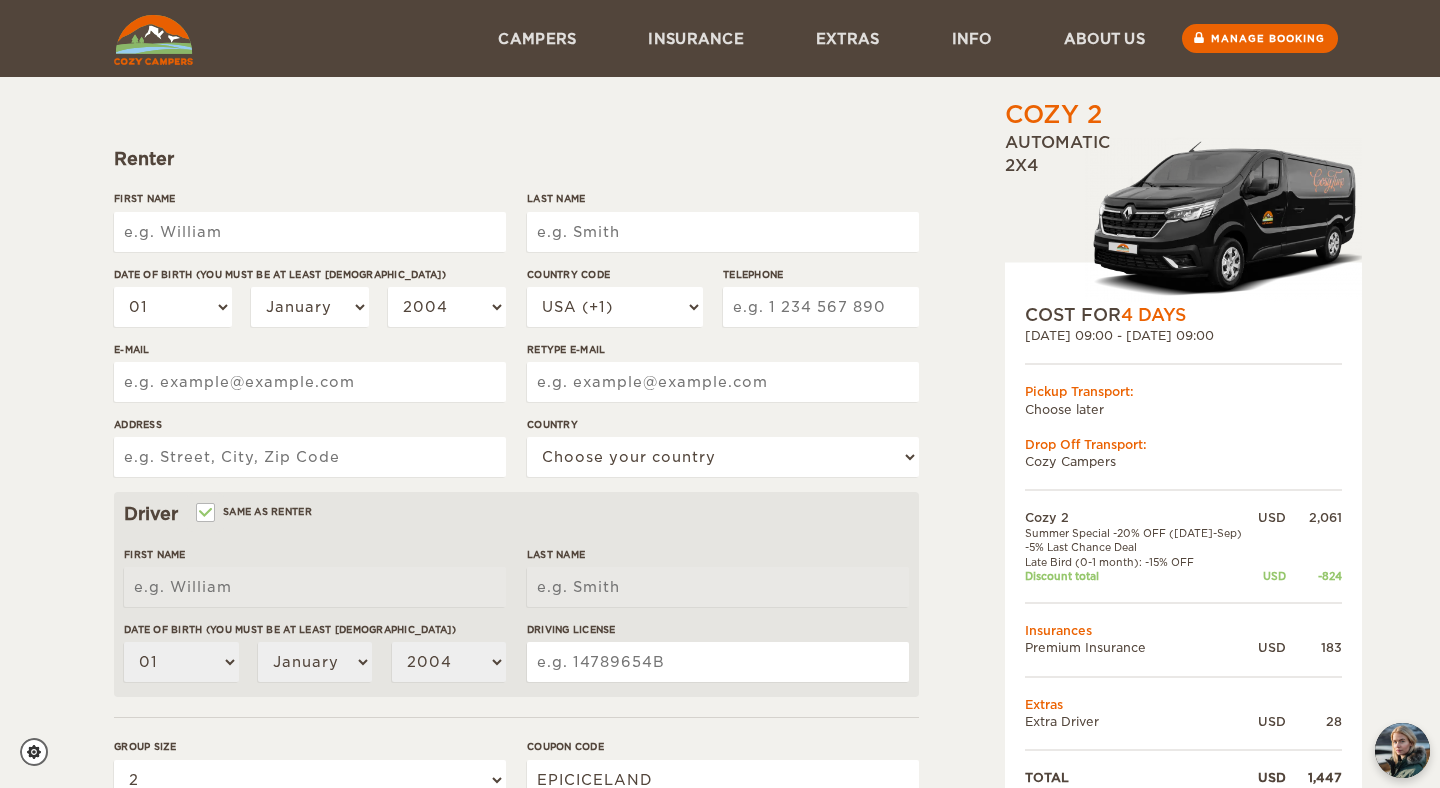 click on "First Name" at bounding box center (310, 232) 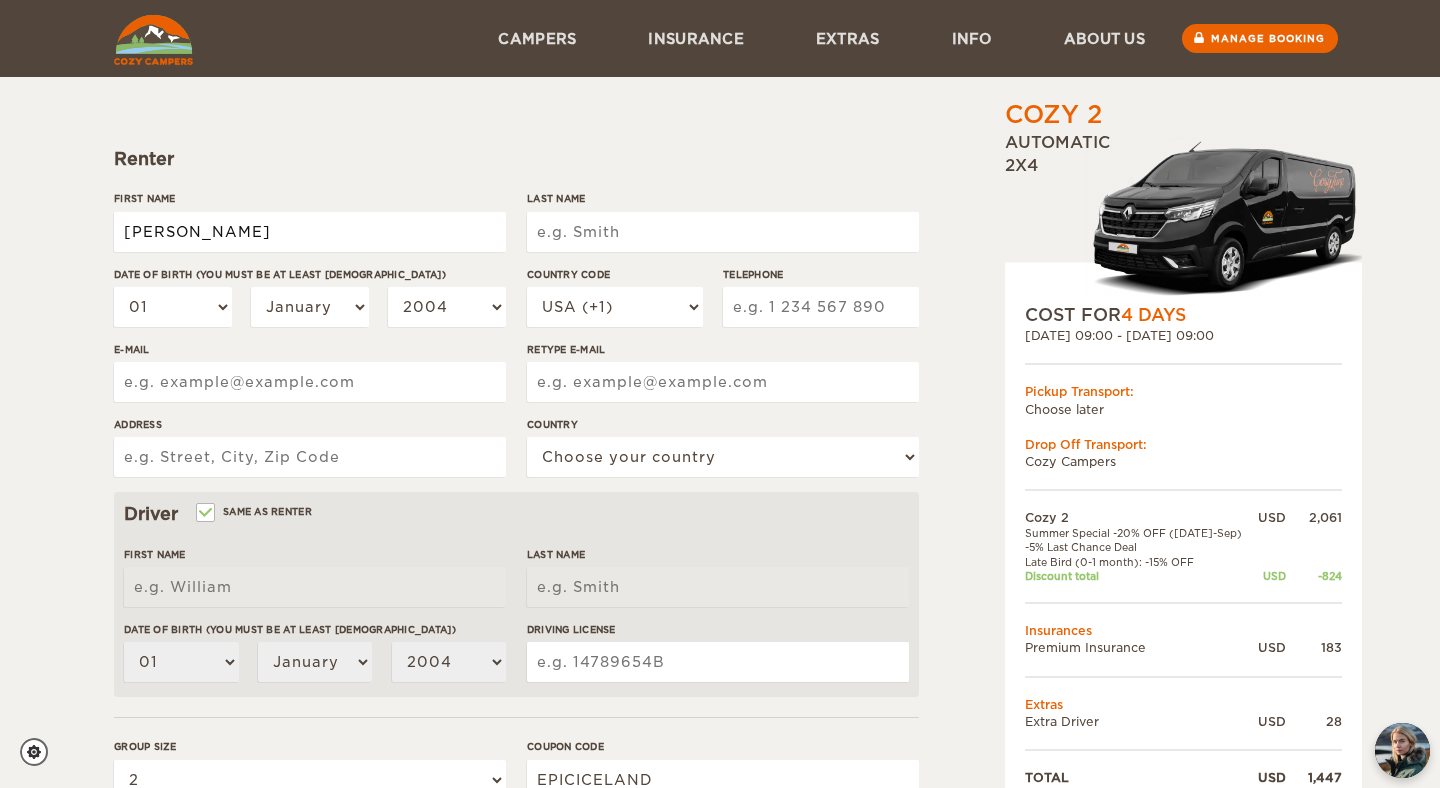 type on "Thomas" 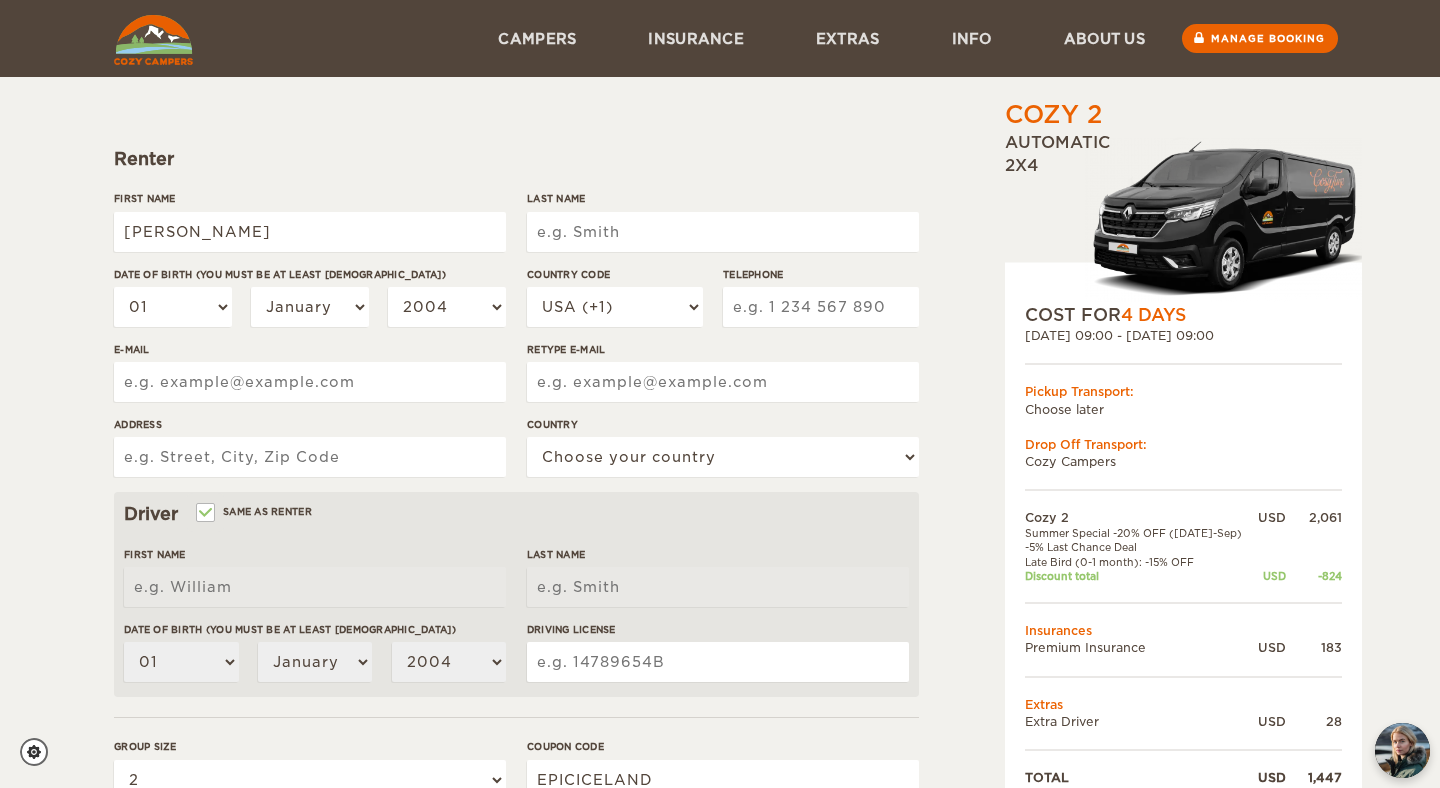 type on "Thomas" 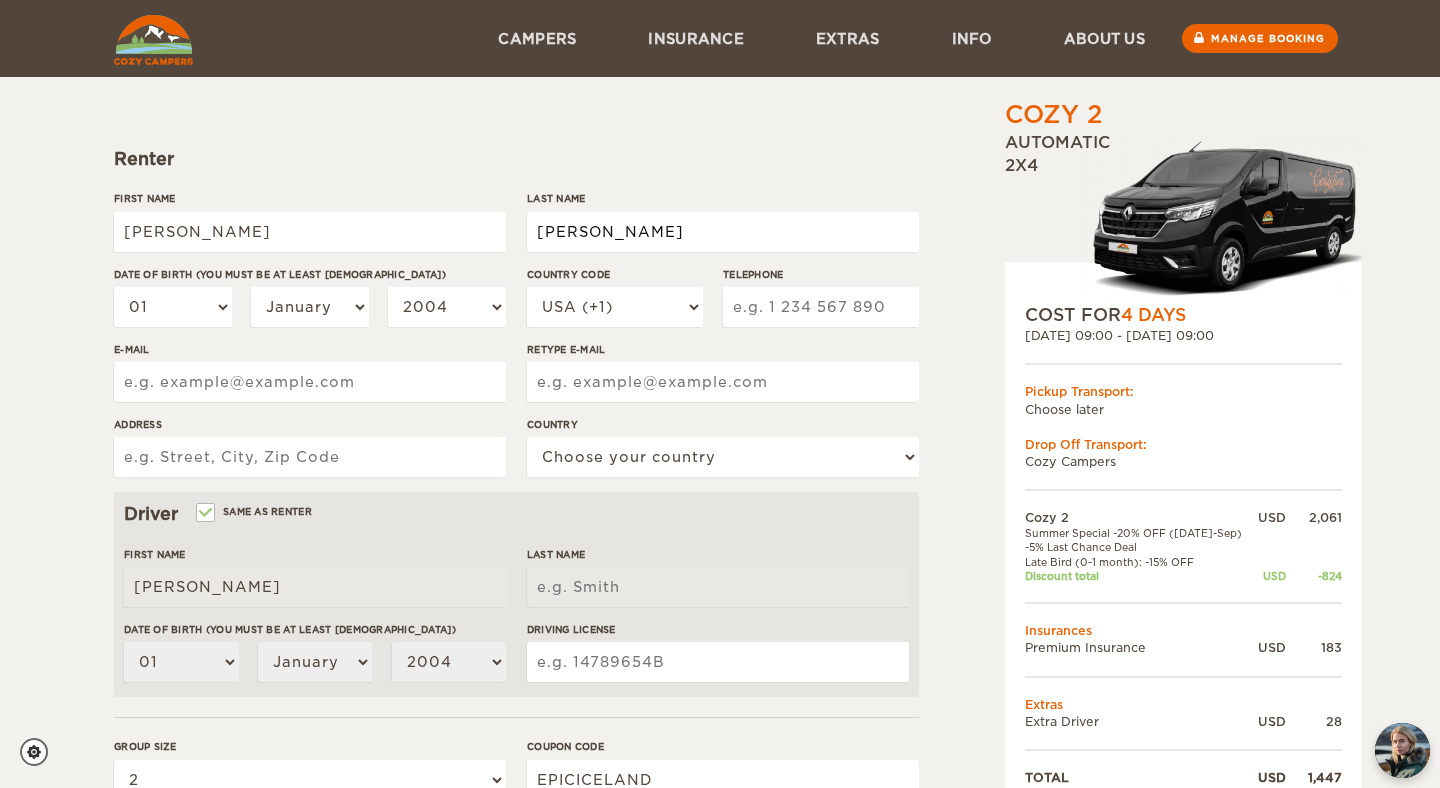 type on "Wilson" 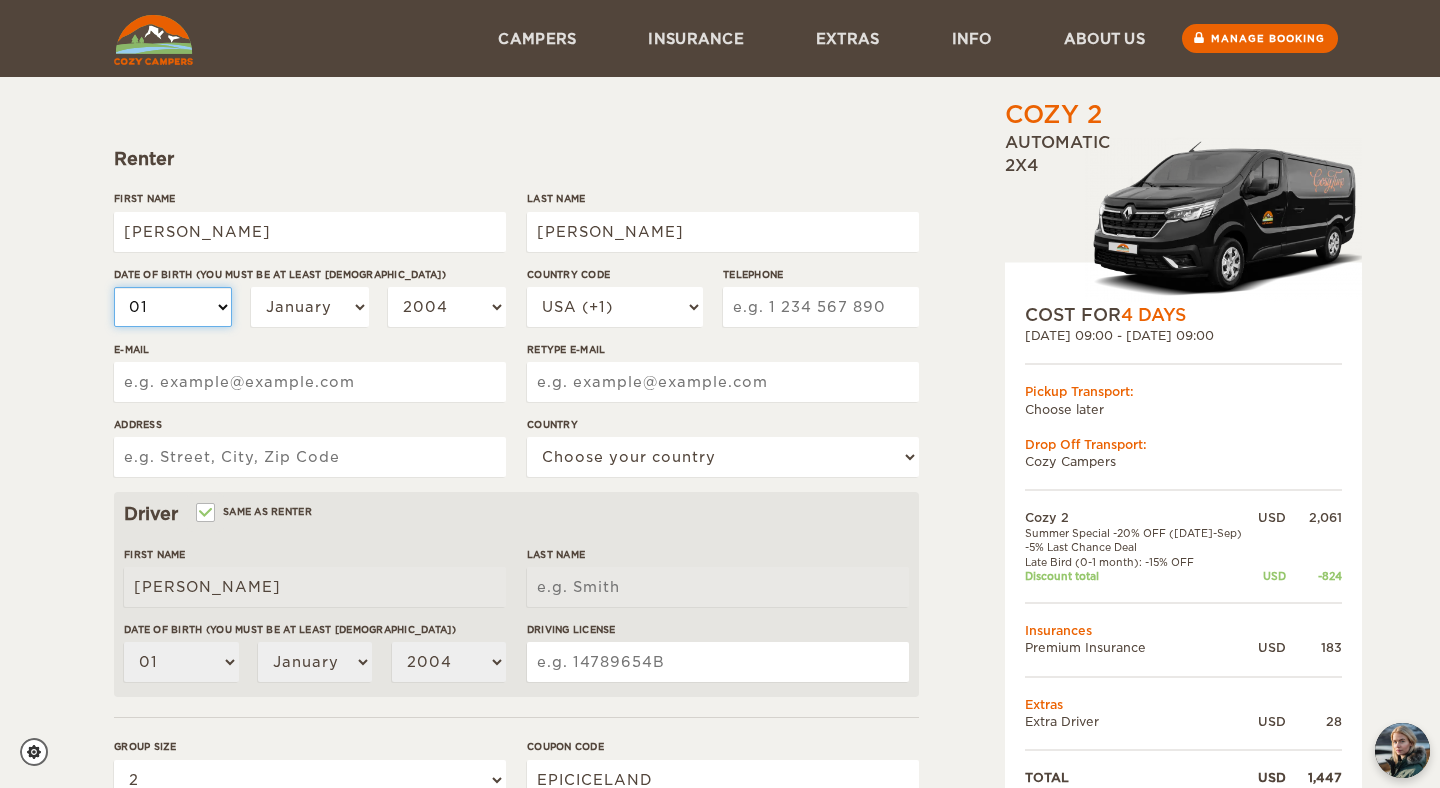 type on "Wilson" 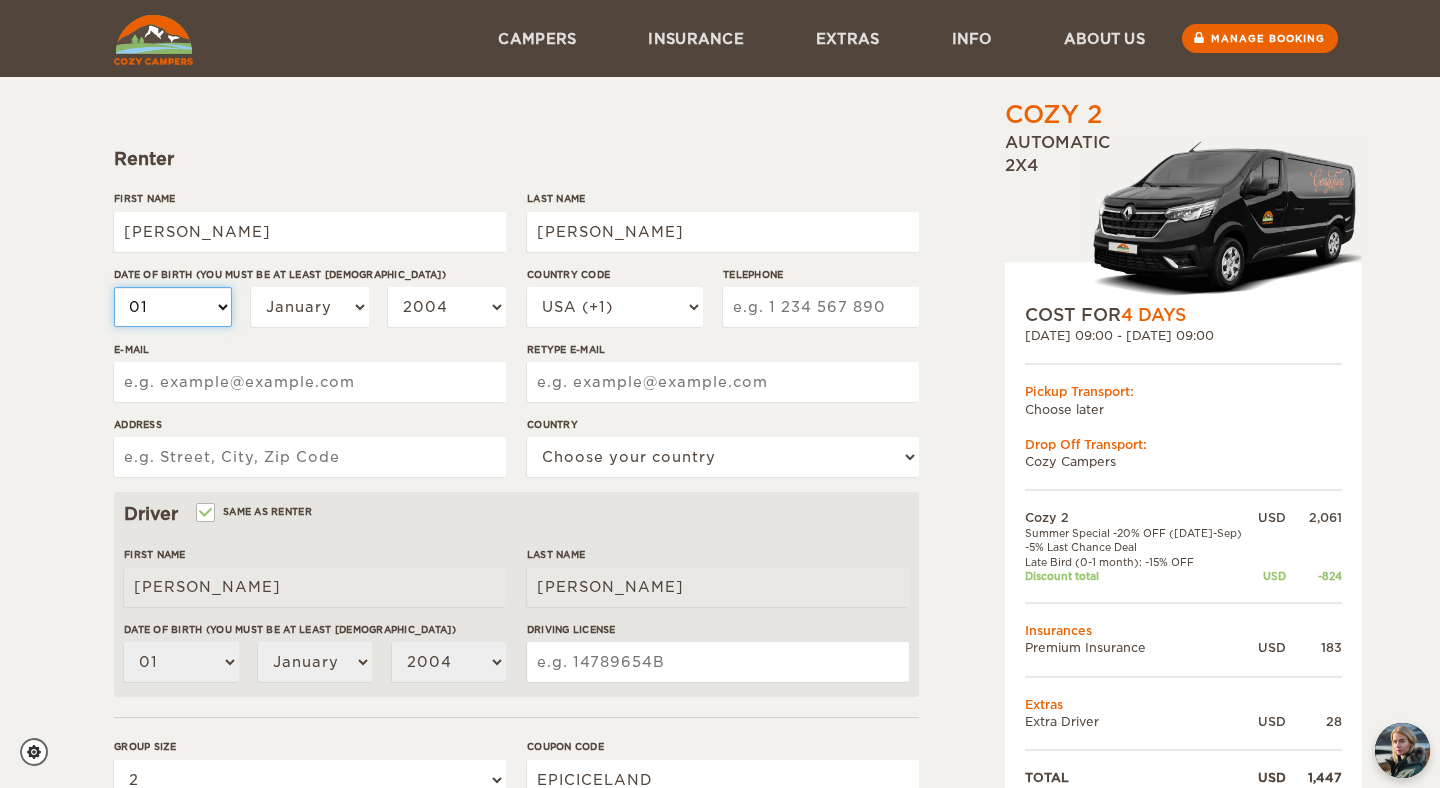 select on "20" 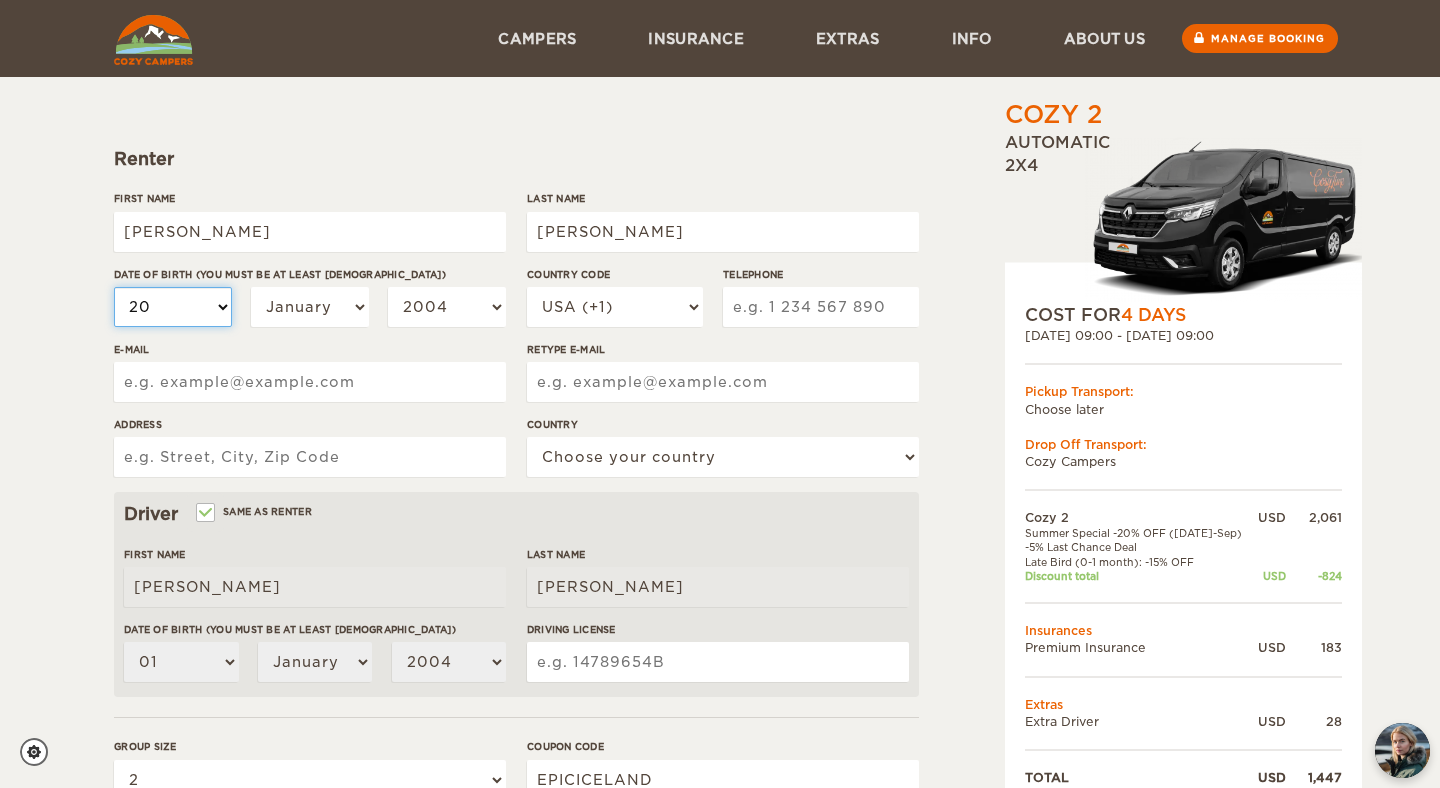 select on "20" 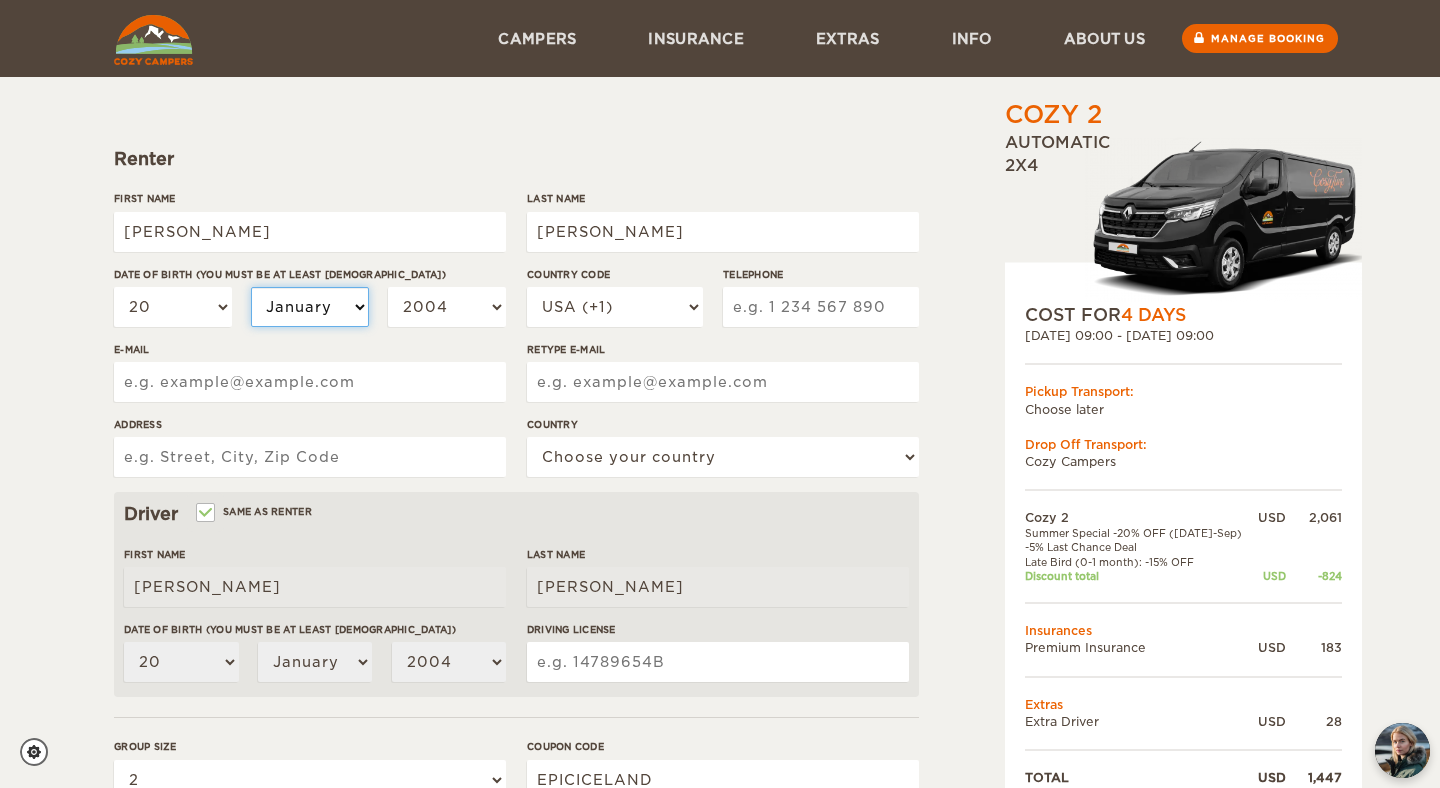 select on "04" 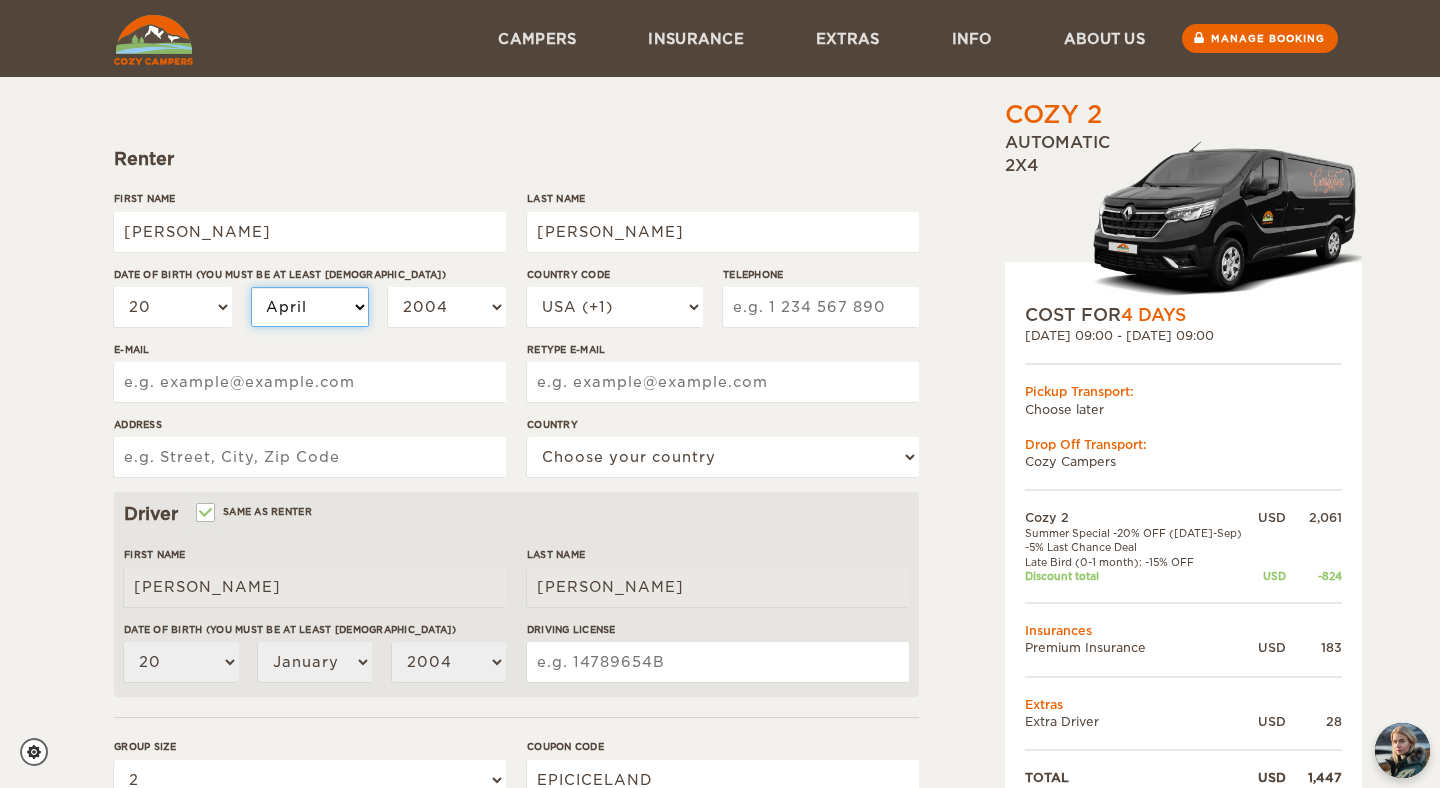 select on "04" 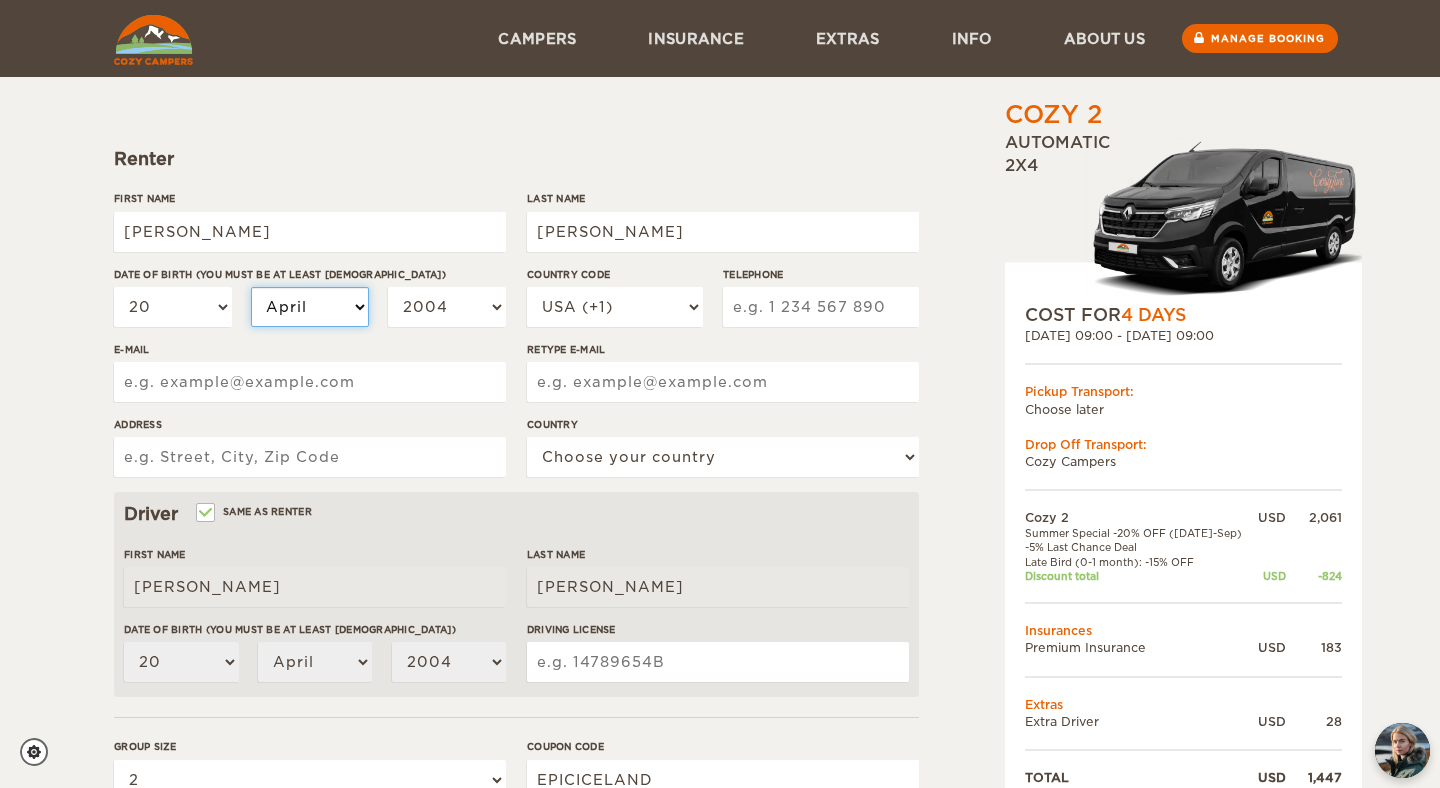 select on "08" 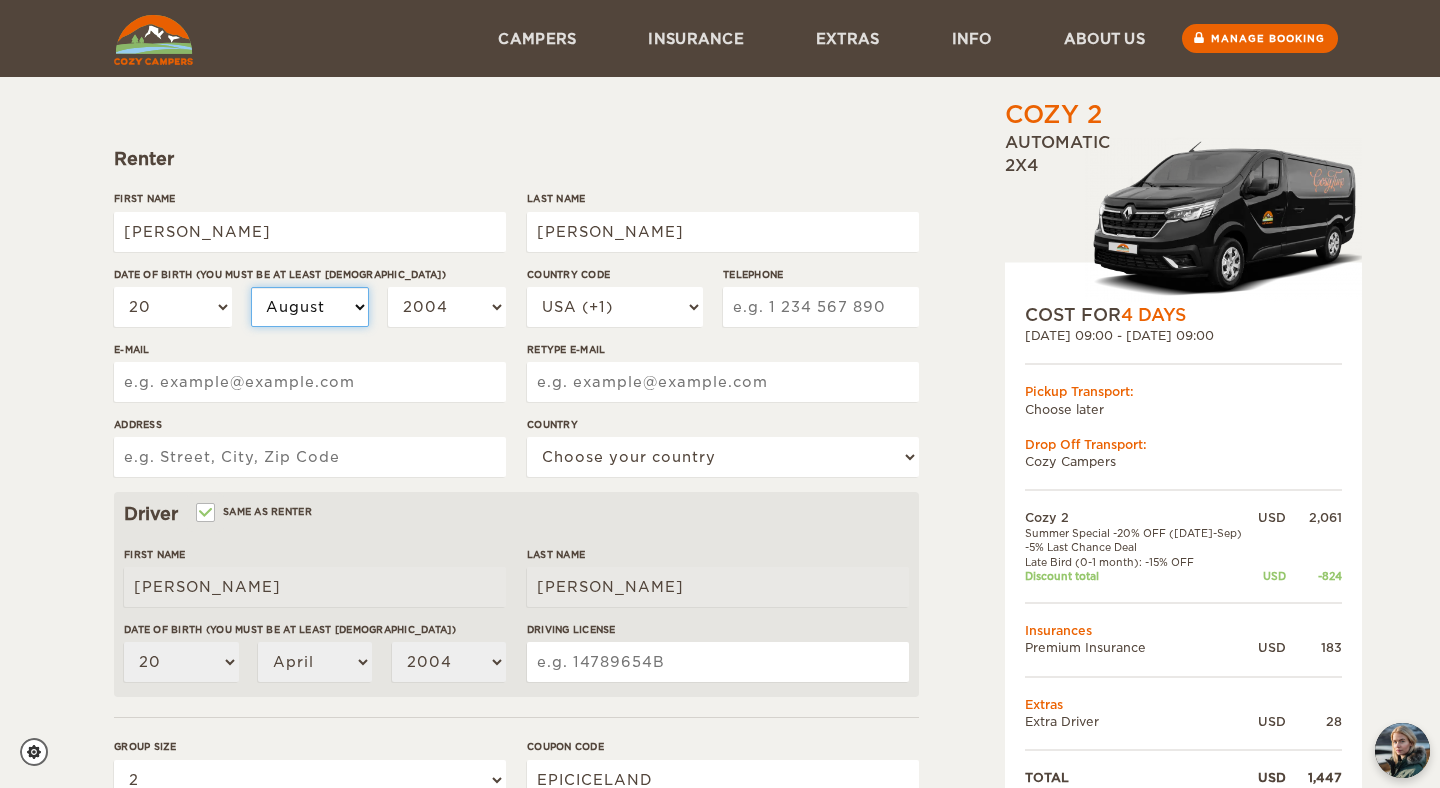 select on "08" 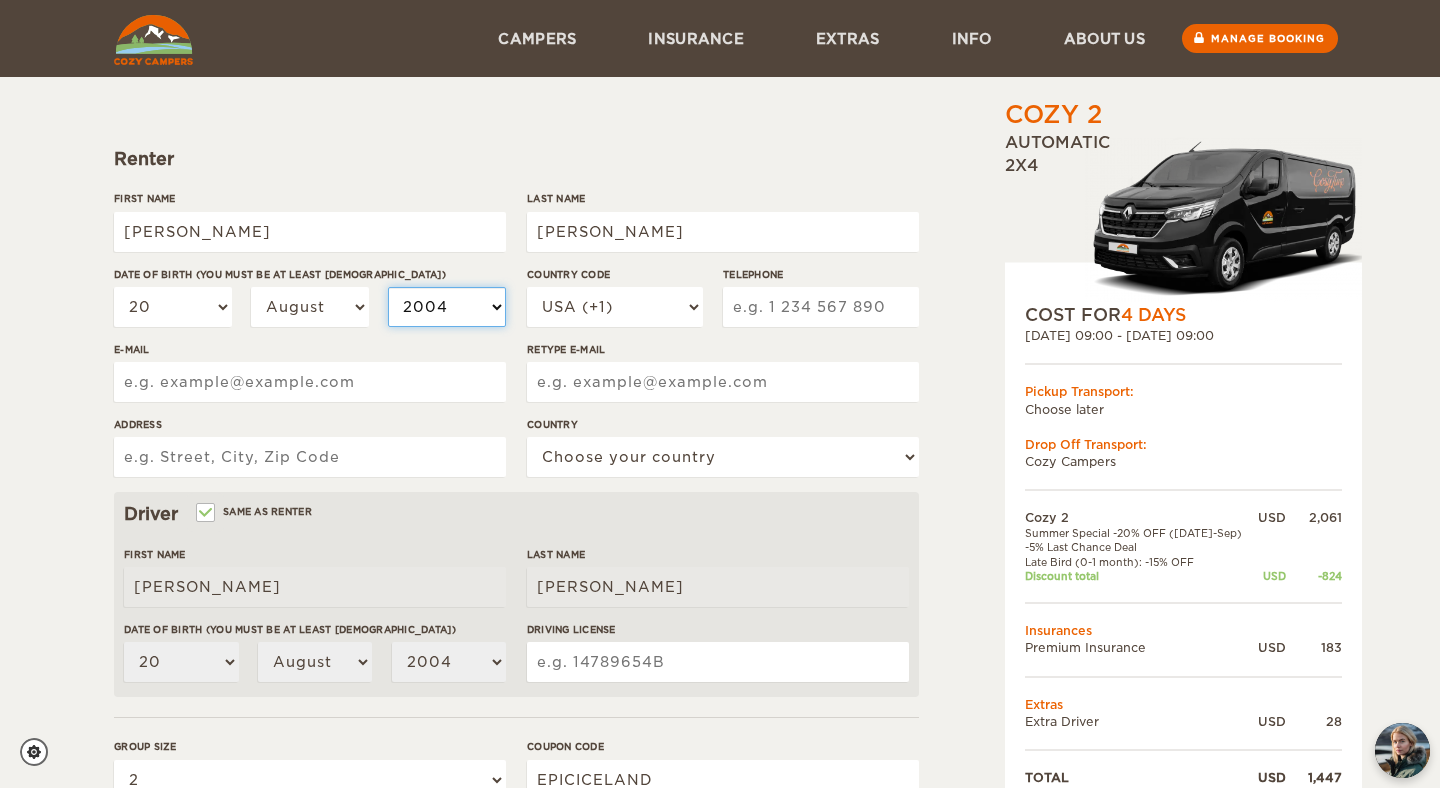 select on "1999" 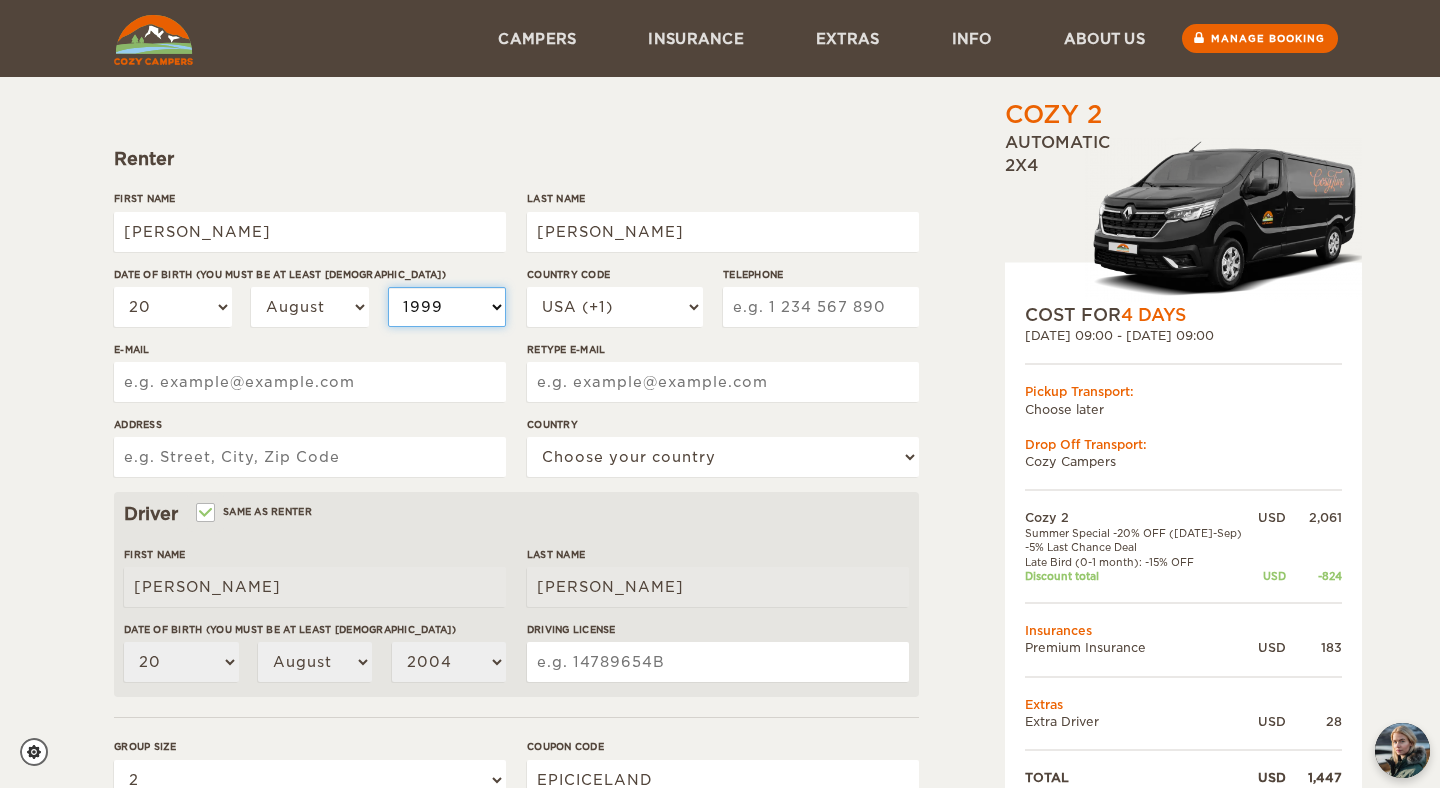 select on "1999" 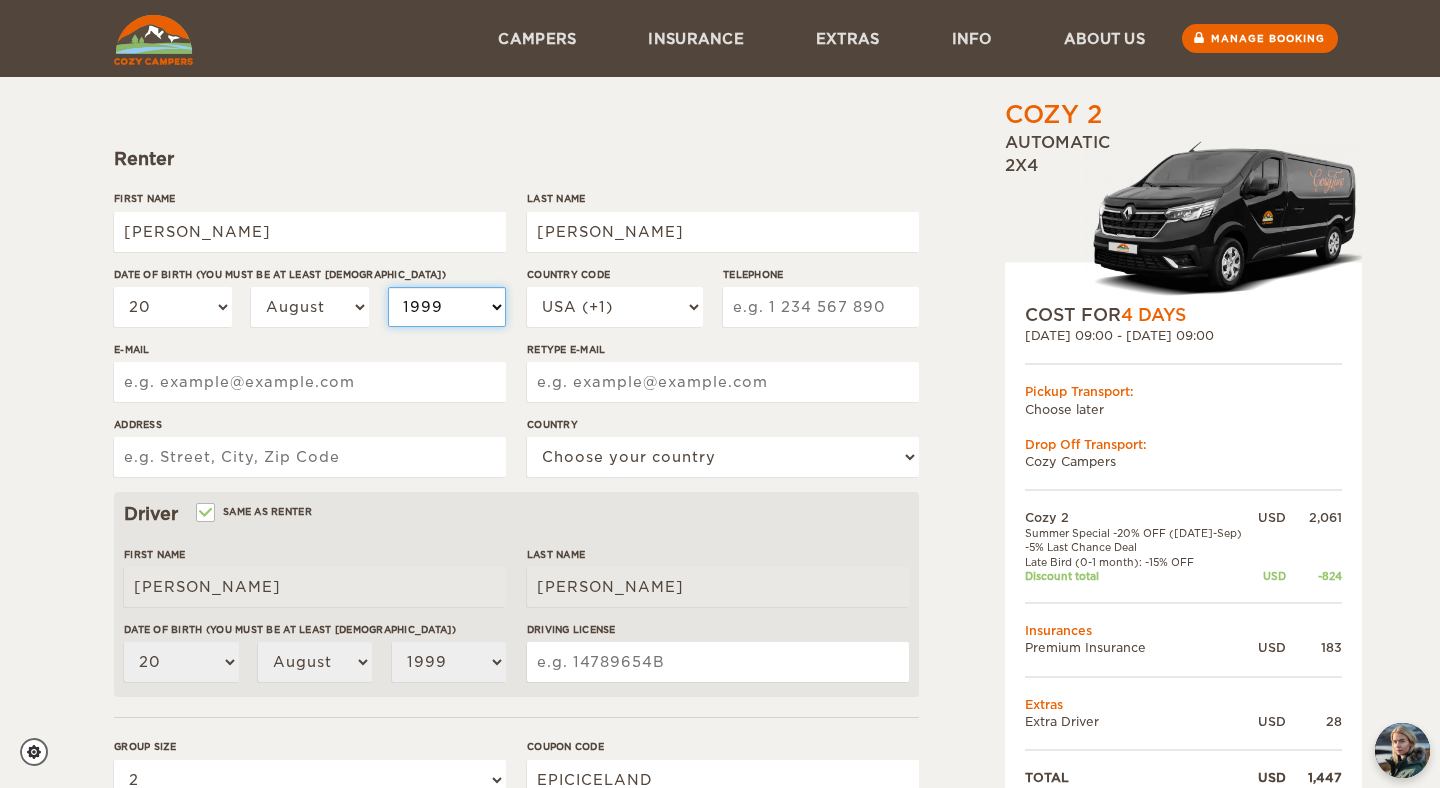 select on "1991" 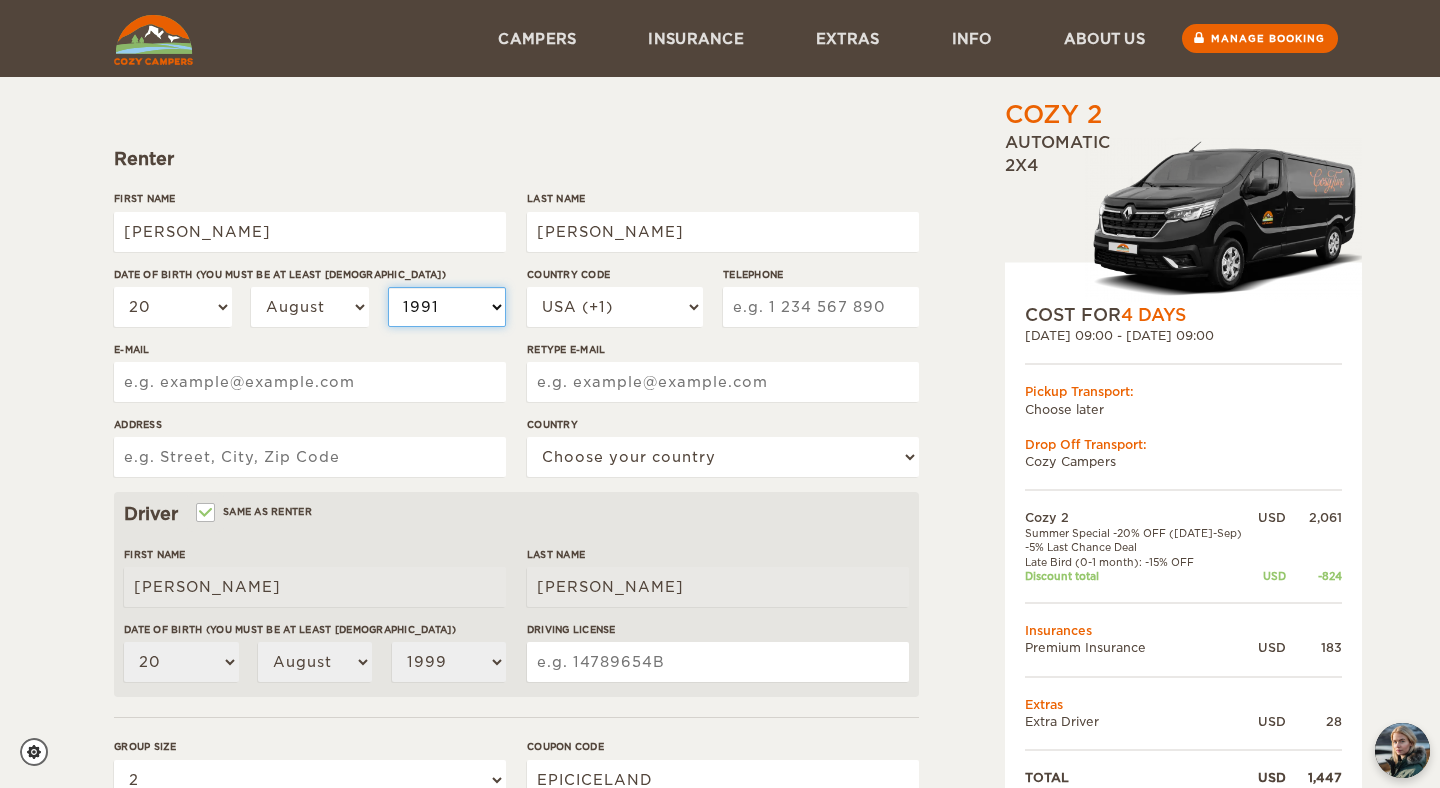 select on "1991" 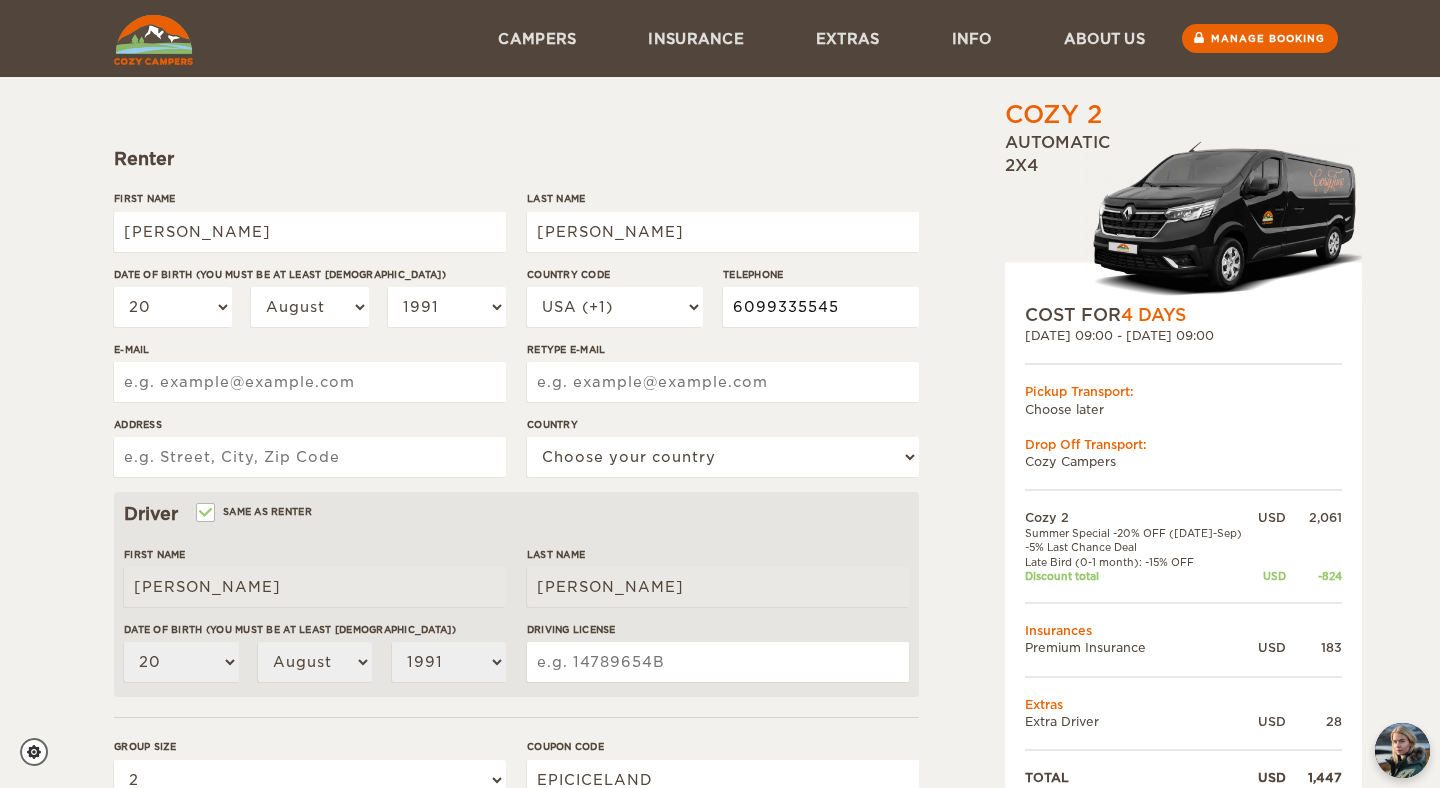 type on "6099335545" 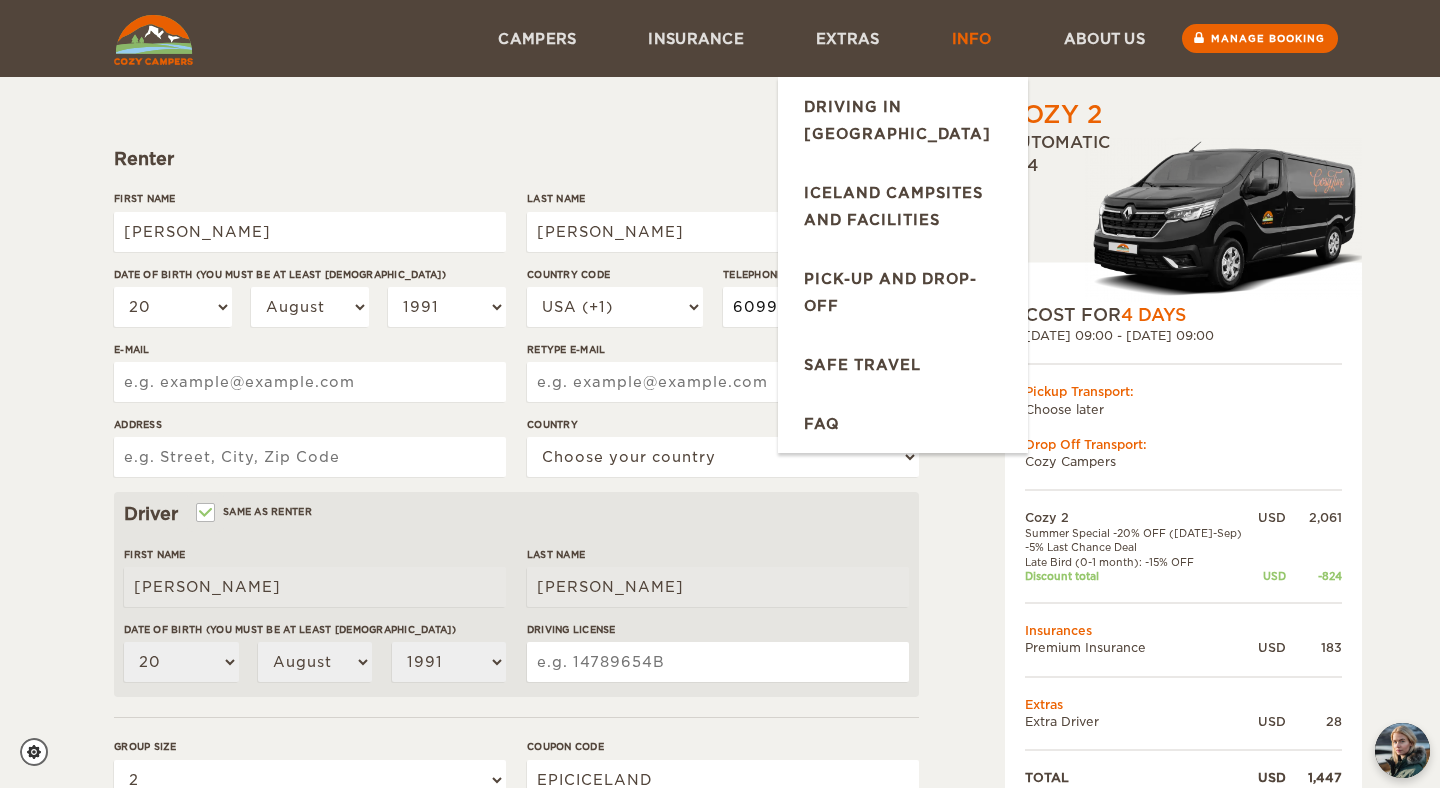 type on "6099335545" 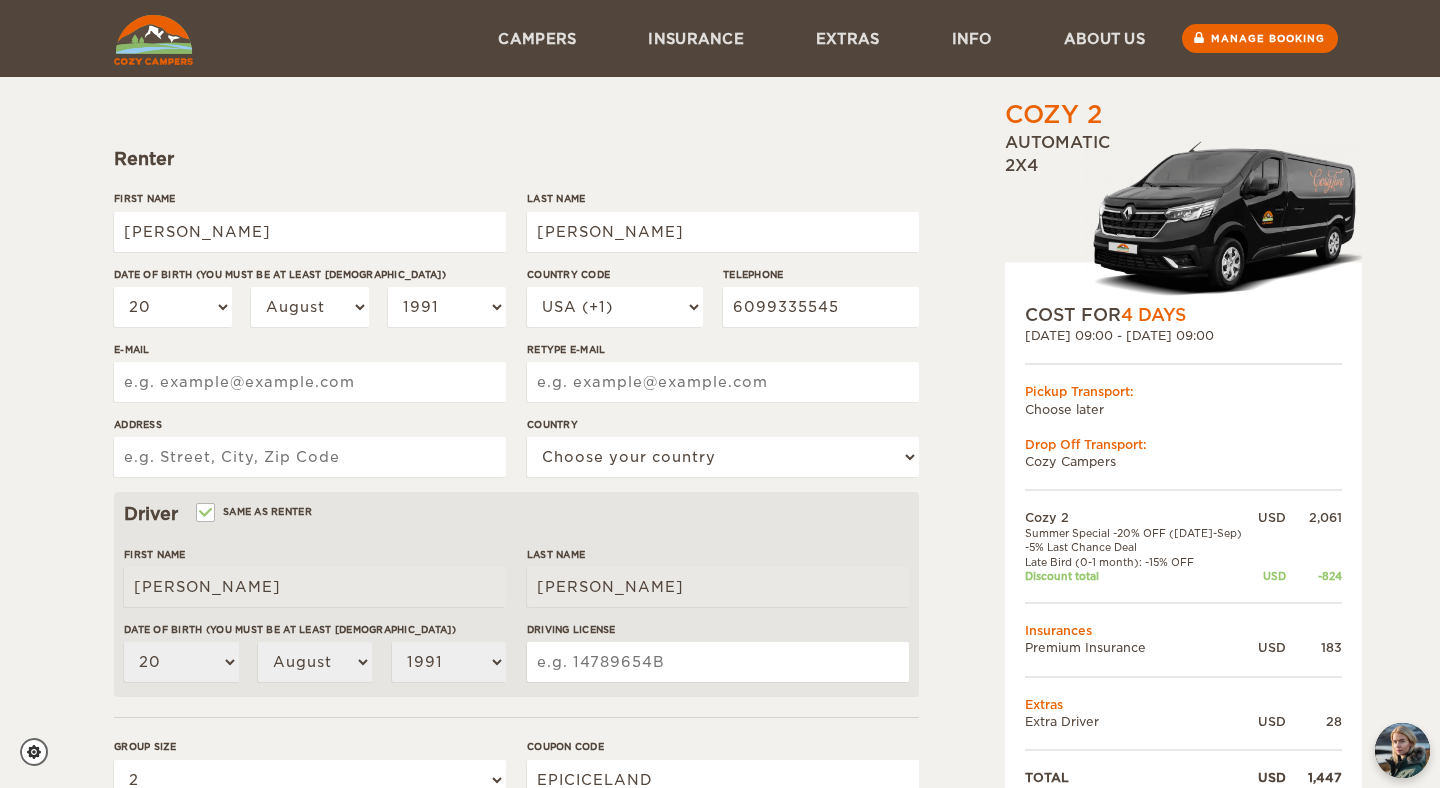 click on "E-mail" at bounding box center [310, 382] 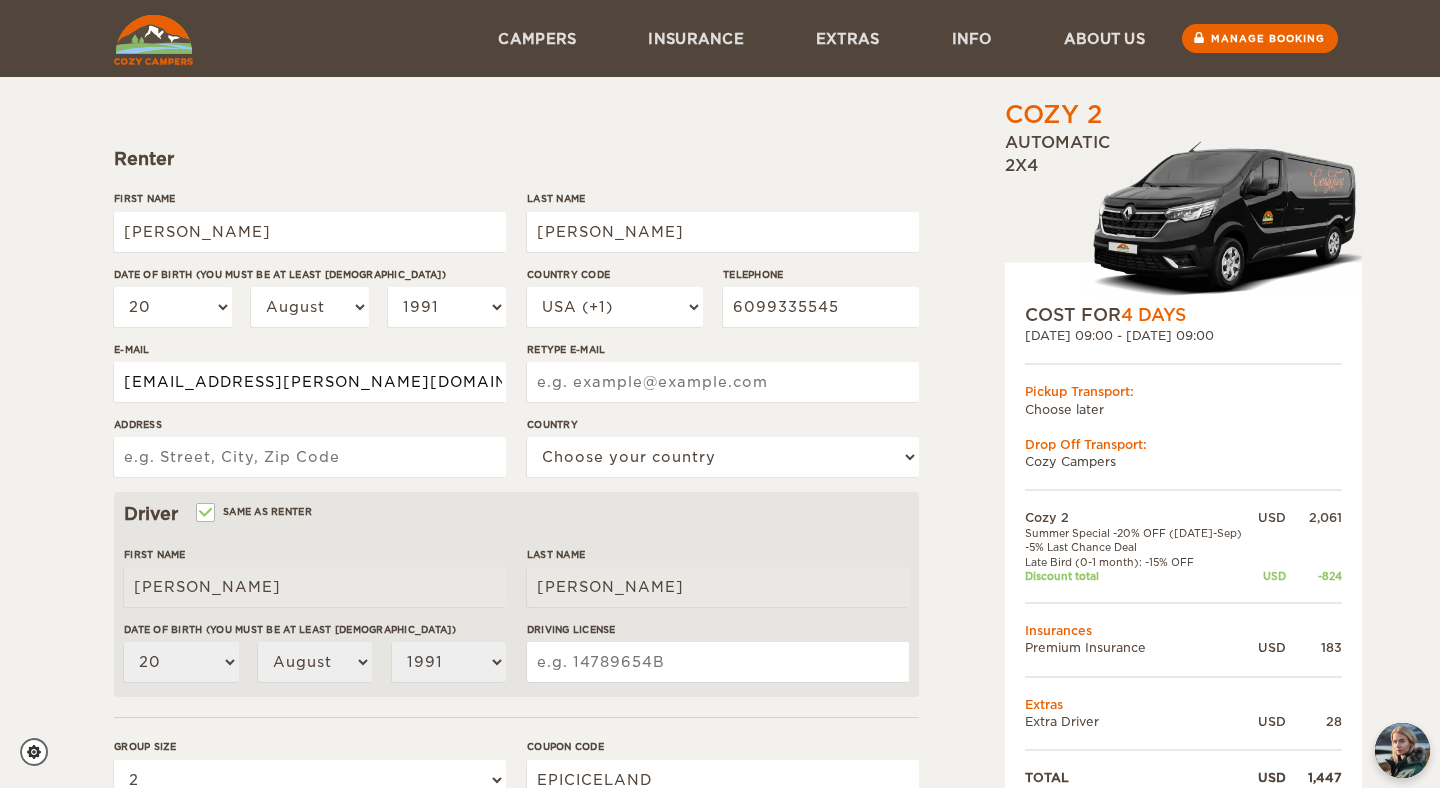 type on "taw.wilson@gmail.com" 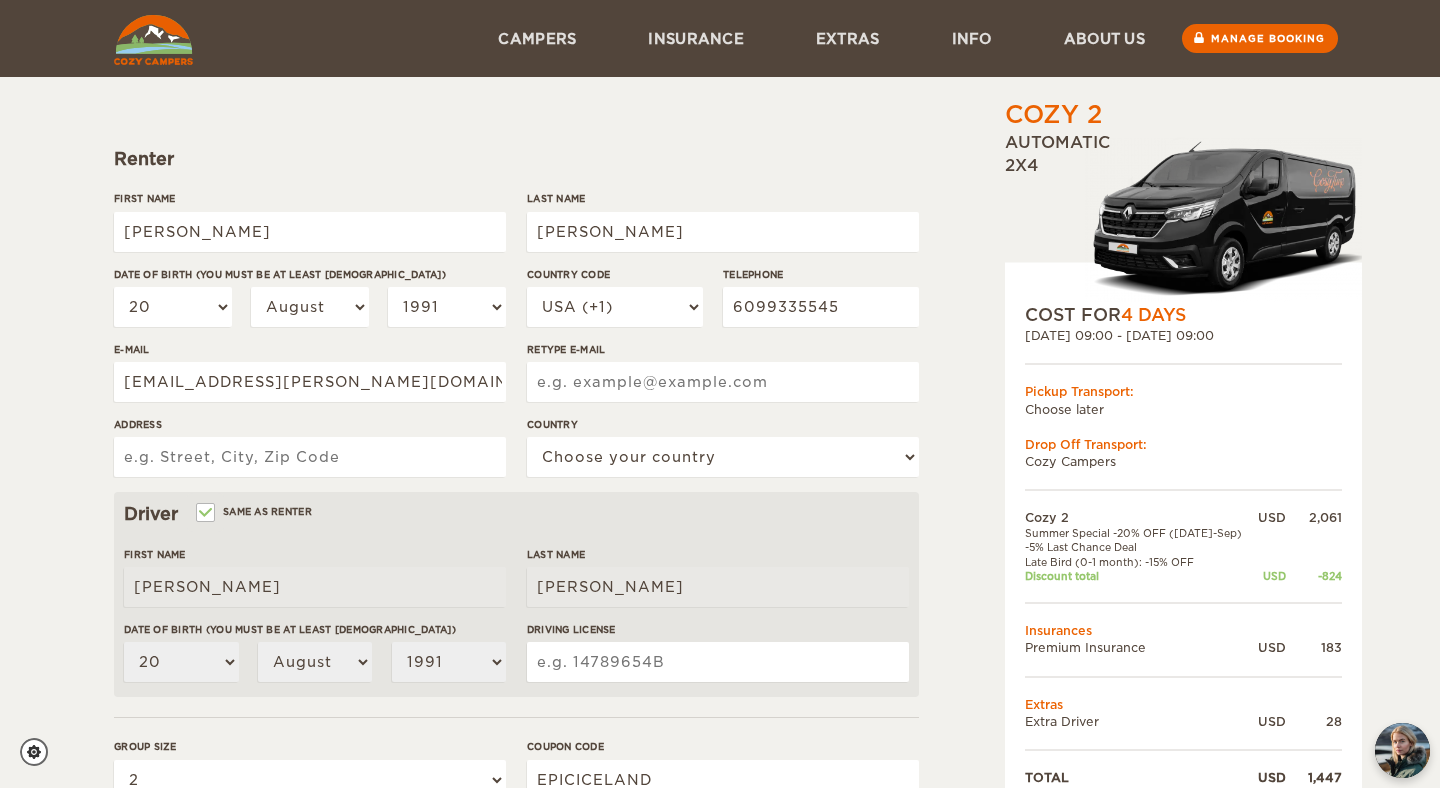 click on "Retype E-mail" at bounding box center (723, 382) 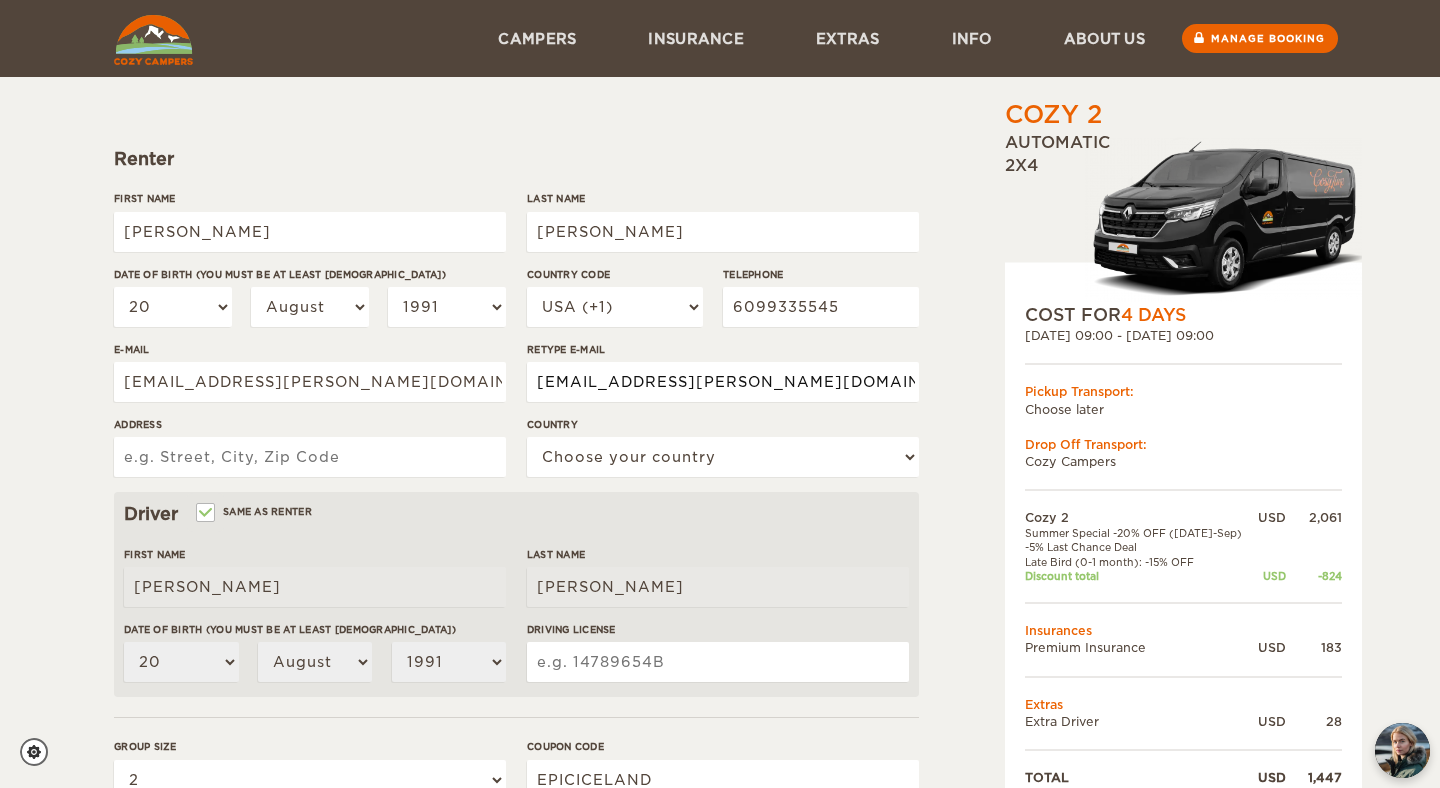 type on "taw.wilson@gmail.com" 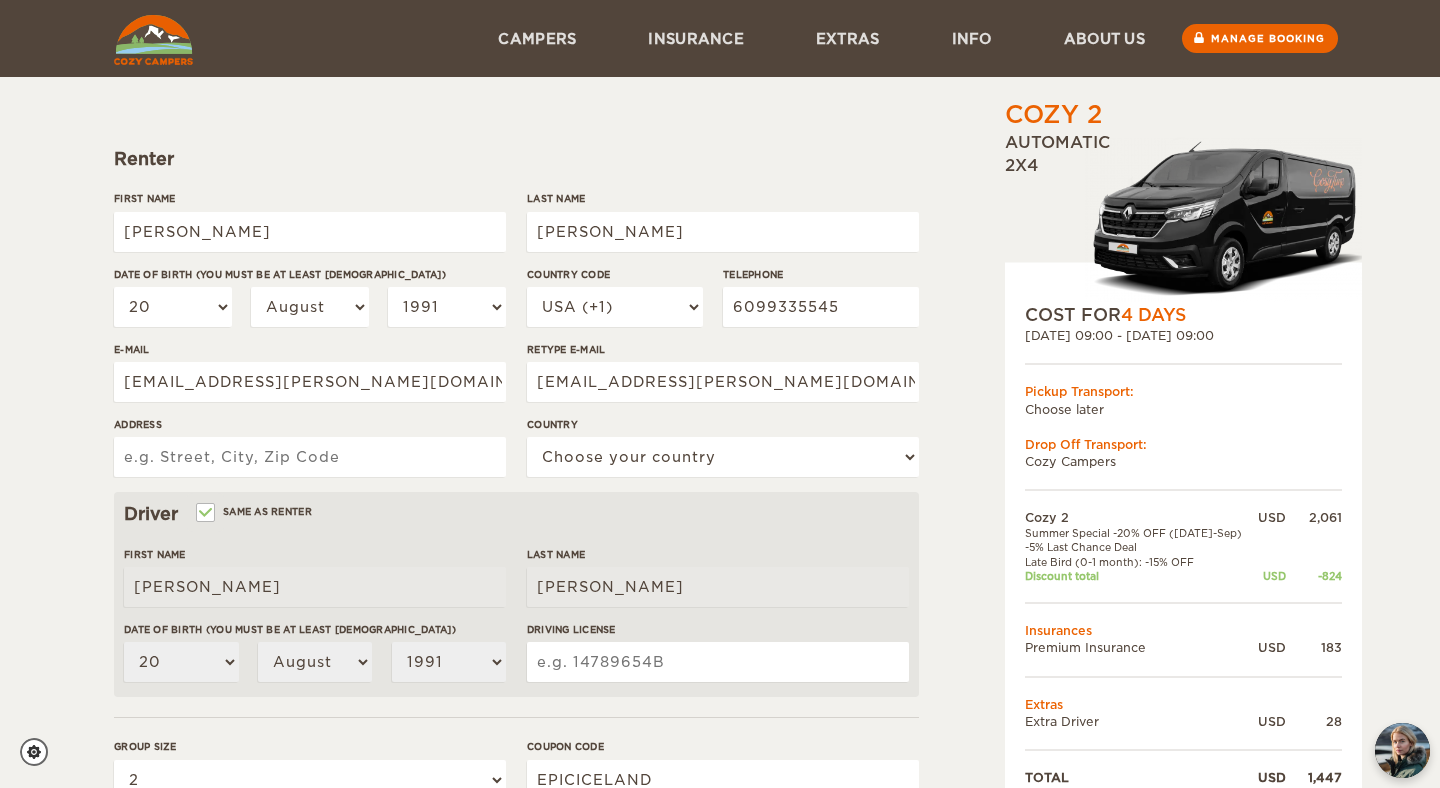 click on "Address" at bounding box center (310, 457) 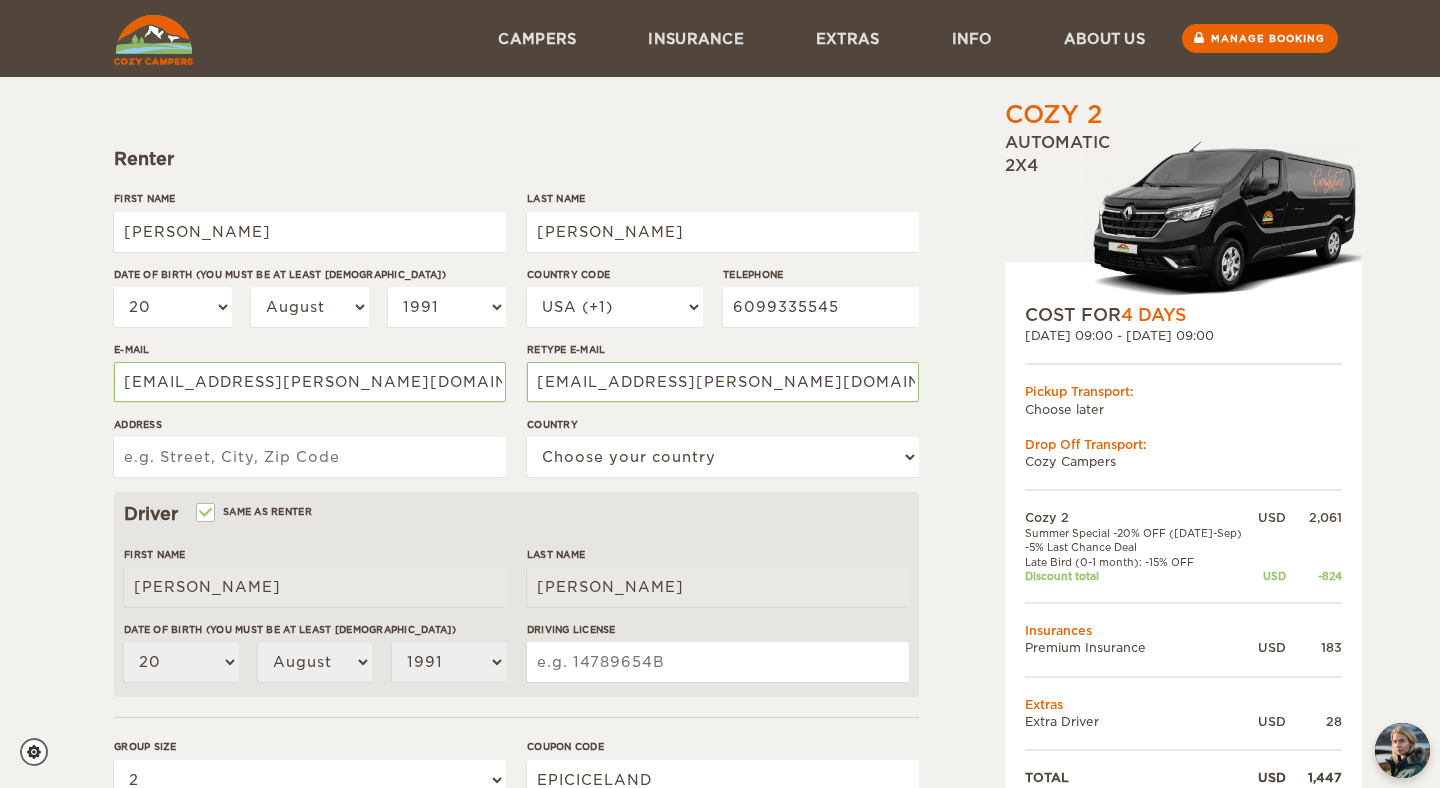 click on "Address" at bounding box center [310, 457] 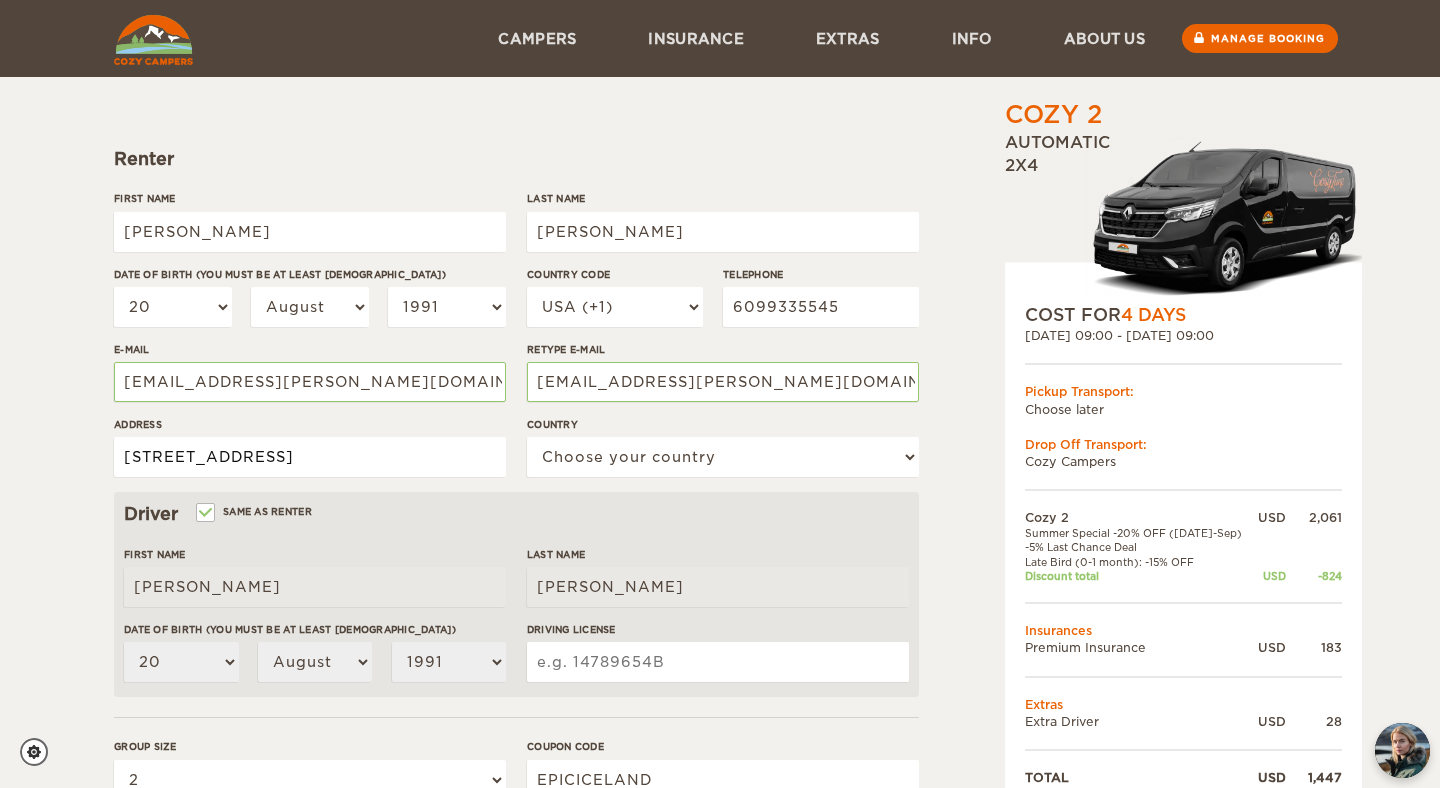 type on "3554 W 25th Ave" 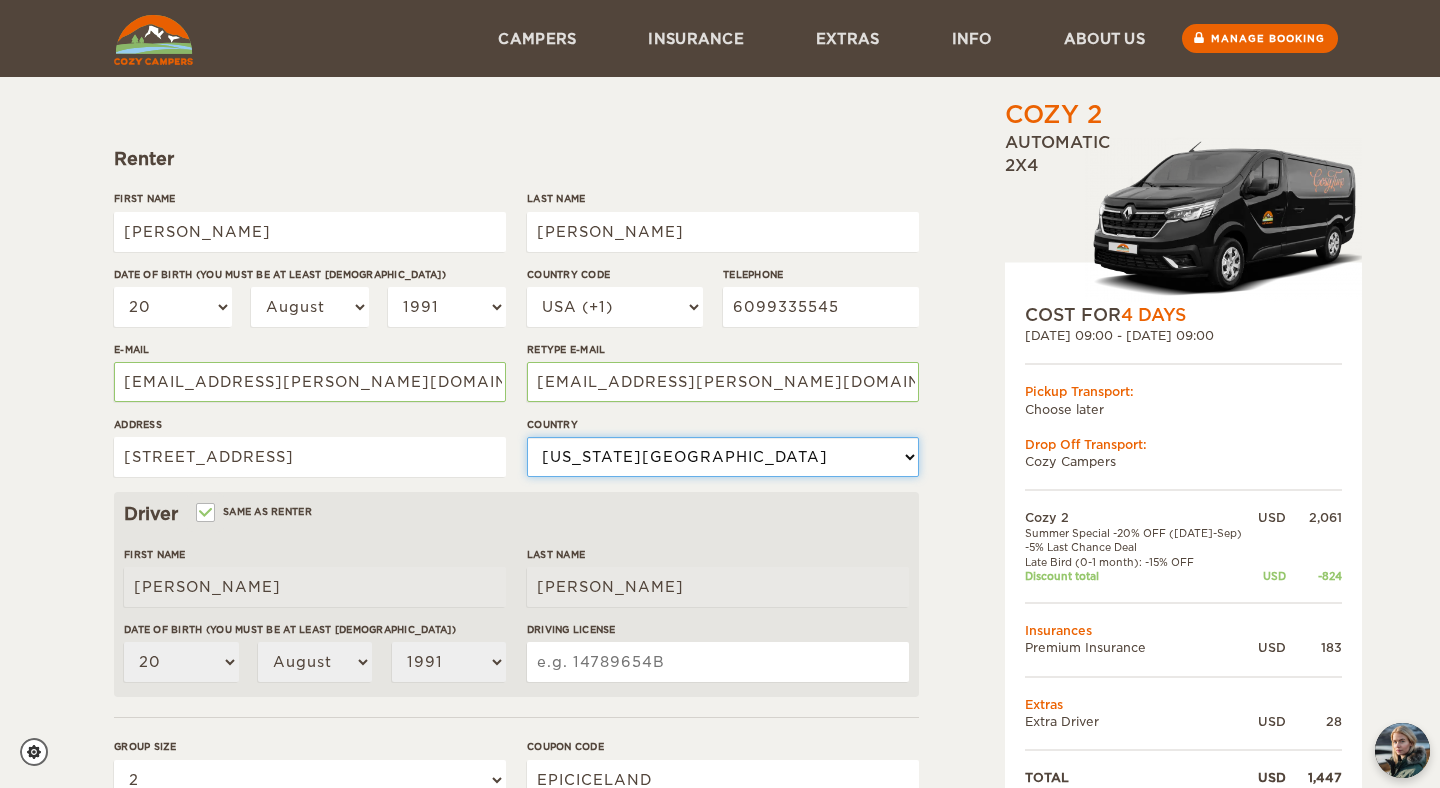 click on "Choose your country
United States
United Kingdom
Germany
Afghanistan Albania Algeria American Samoa Andorra Angola Anguilla Antarctica Antigua and Barbuda Argentina Armenia Aruba Australia Austria Azerbaijan Bahamas Bahrain Bangladesh Barbados Belarus Belgium Belize Benin Bermuda Bhutan Bolivia Bosnia and Herzegovina Botswana Brazil British Virgin Islands Brunei Bulgaria Burkina Faso Burma (Myanmar) Burundi Cambodia Cameroon Canada Cape Verde Cayman Islands Central African Republic Chad Chile China Christmas Island Cocos (Keeling) Islands Colombia Comoros Cook Islands Costa Rica Croatia Cuba Cyprus Czech Republic Democratic Republic of the Congo Denmark Djibouti Dominica Dominican Republic Ecuador Egypt El Salvador Equatorial Guinea Eritrea Estonia Ethiopia Falkland Islands Faroe Islands Fiji Finland France French Polynesia Gabon Gambia Gaza Strip Georgia Germany Ghana Gibraltar Greece Greenland Grenada Guam Guatemala Guinea Guinea-Bissau Guyana Haiti Holy See (Vatican City)" at bounding box center (723, 457) 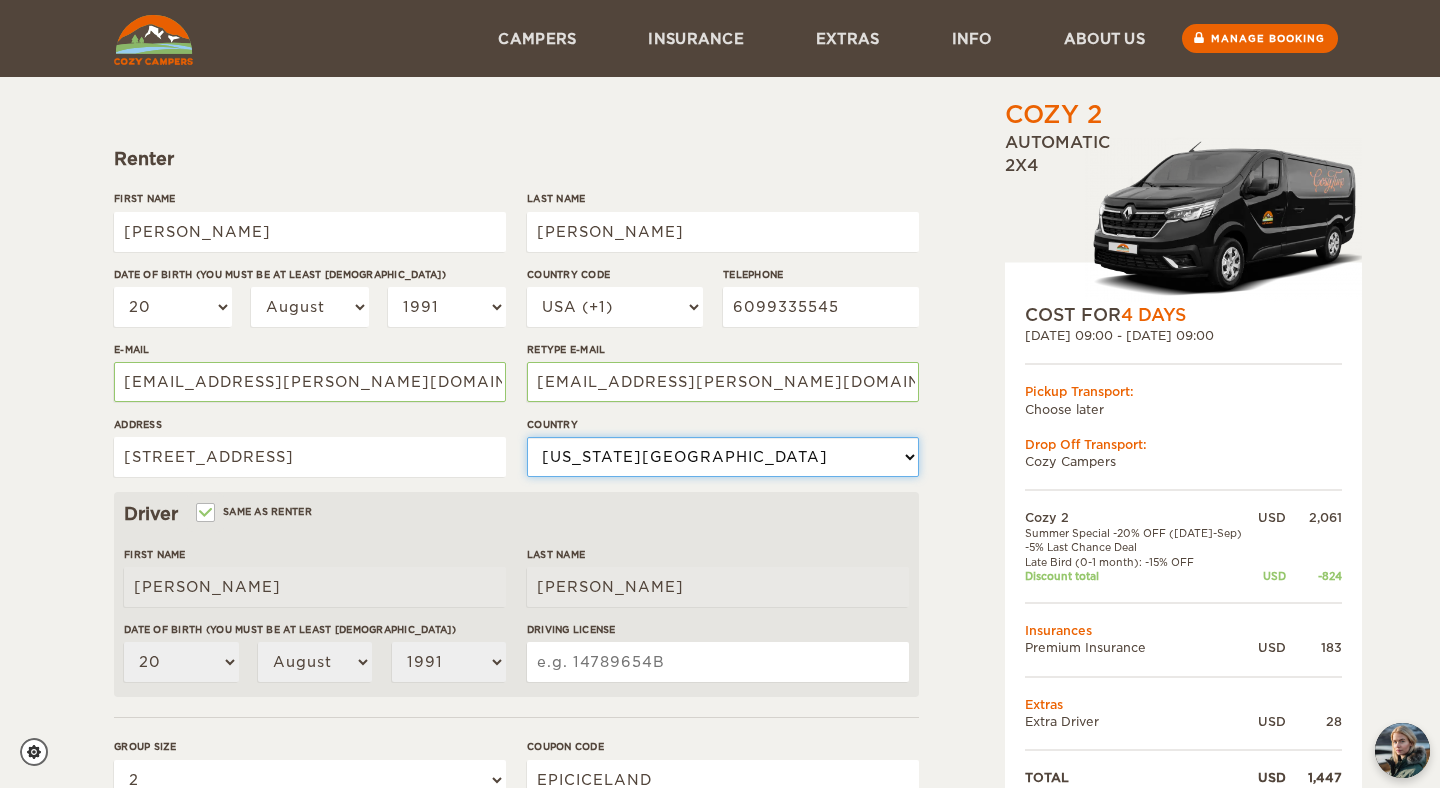 select on "222" 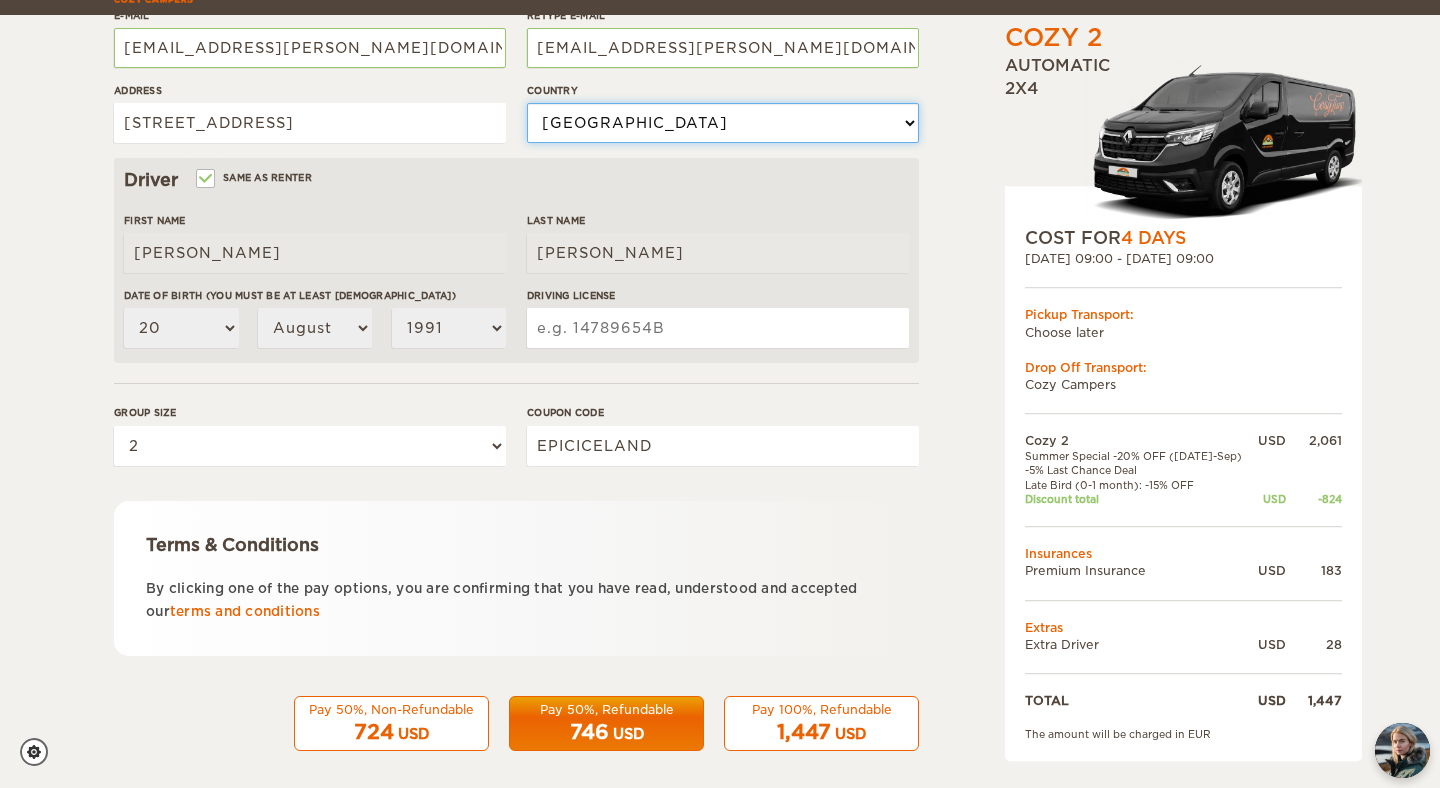 scroll, scrollTop: 497, scrollLeft: 0, axis: vertical 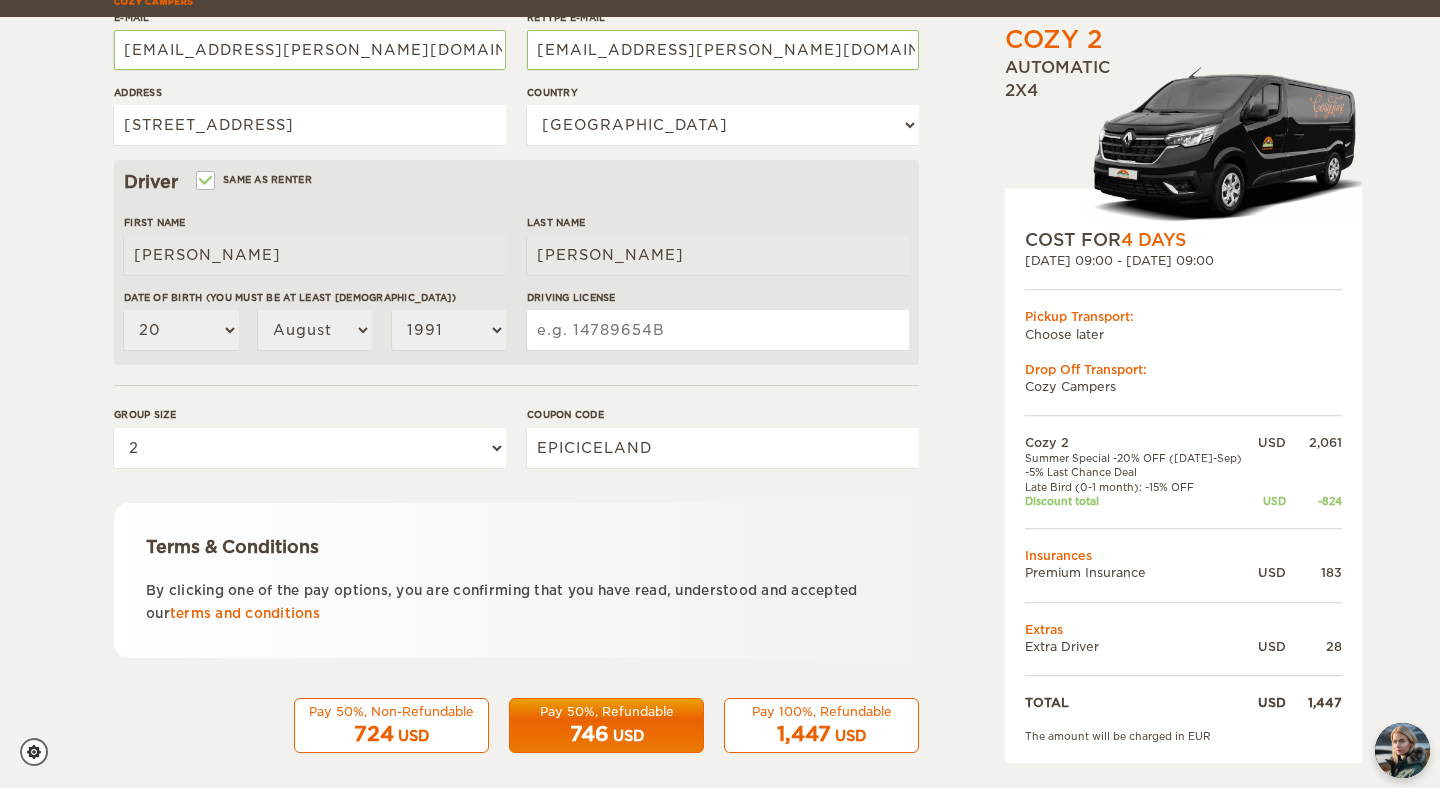 click on "Terms & Conditions" at bounding box center [516, 547] 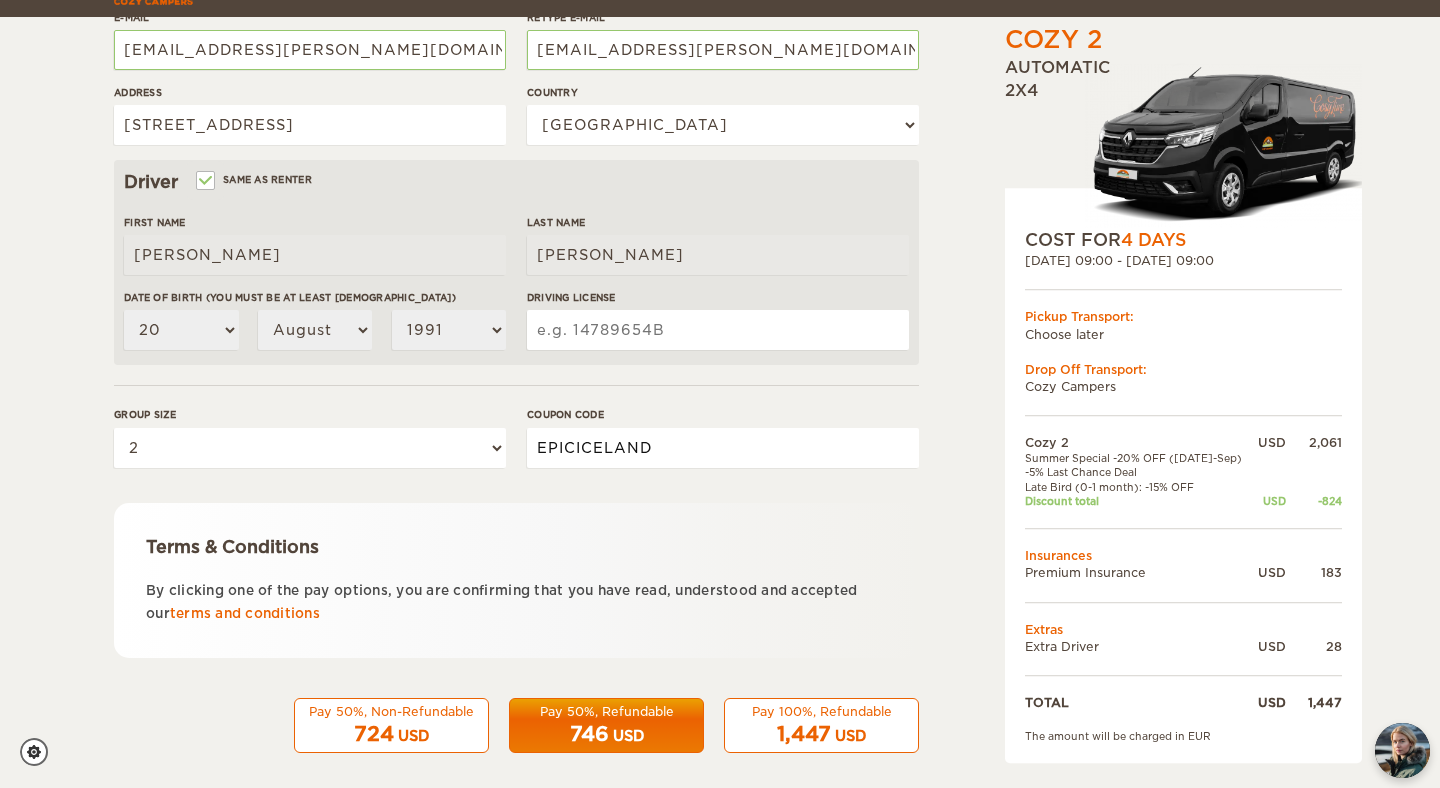 click on "EPICICELAND" at bounding box center [723, 448] 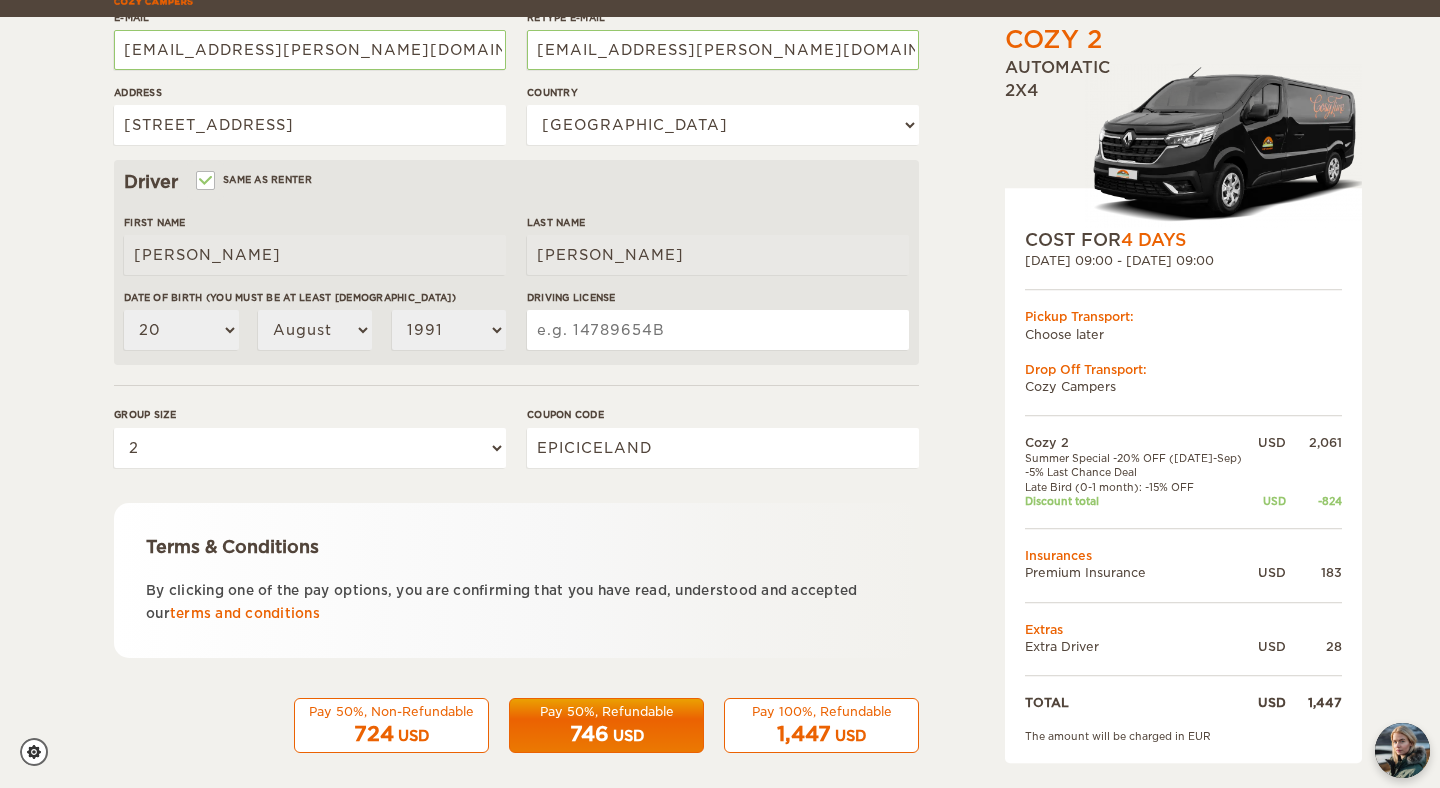click on "Terms & Conditions
By clicking one of the pay options, you are confirming that you have read, understood and accepted our  terms and conditions" at bounding box center [516, 580] 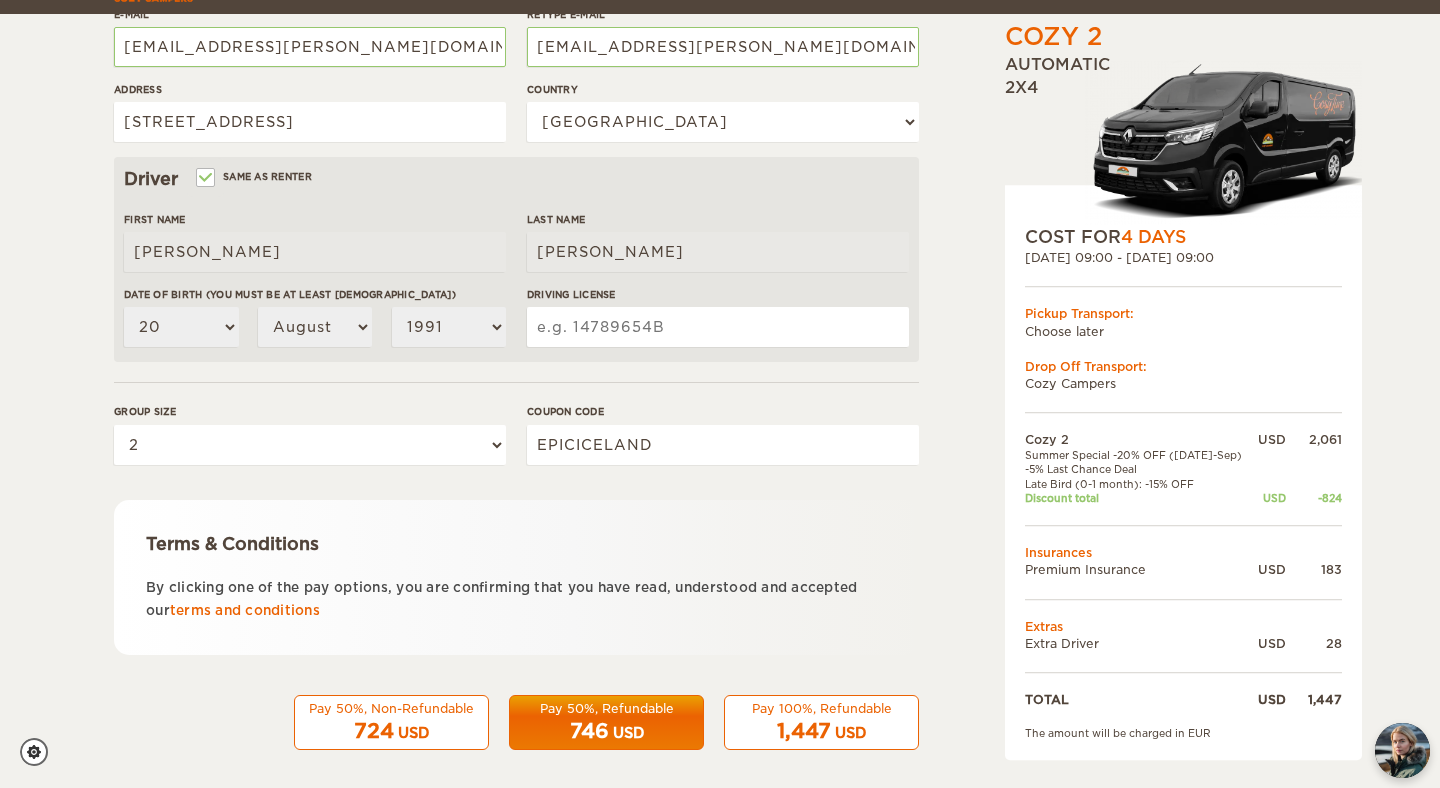 scroll, scrollTop: 499, scrollLeft: 0, axis: vertical 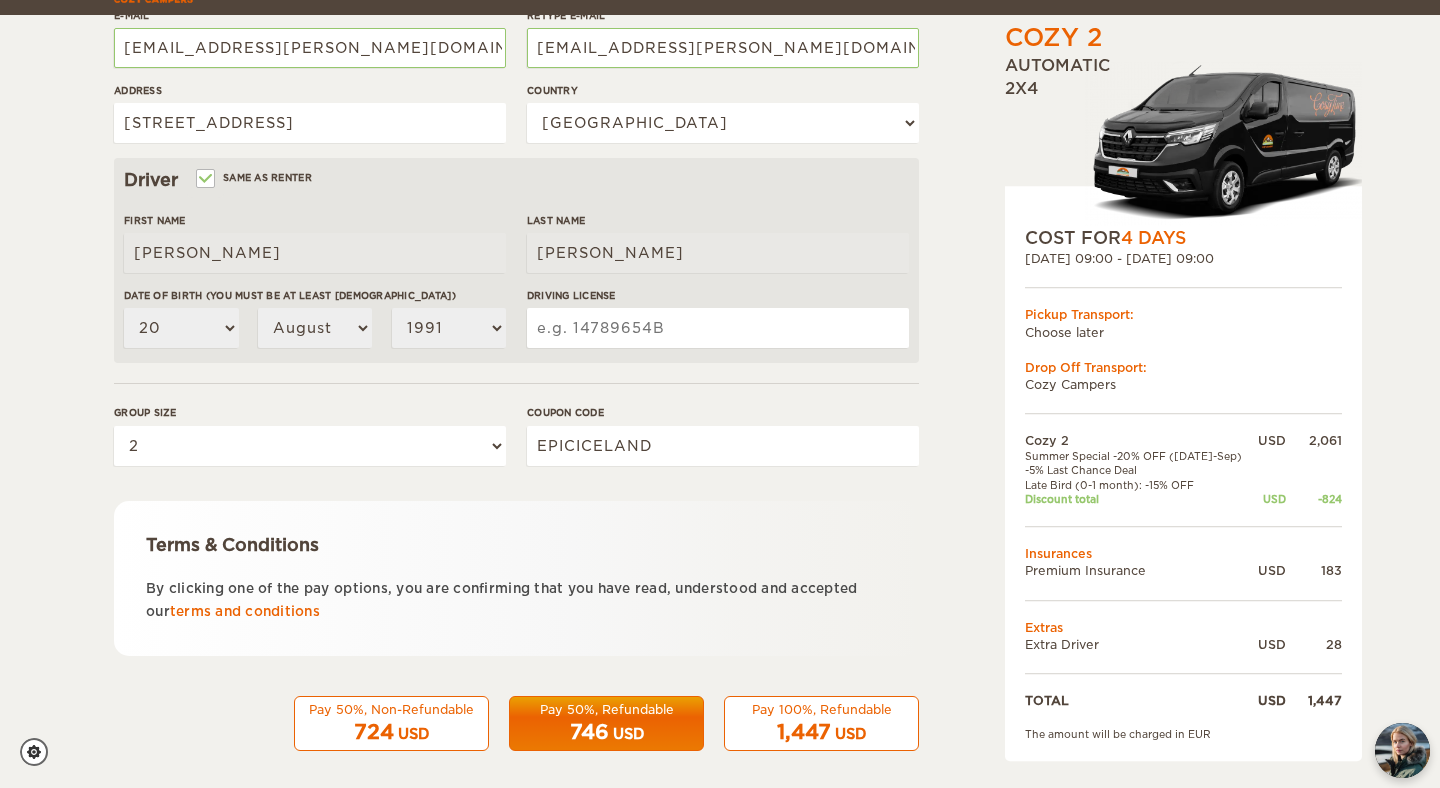 click on "Coupon code
EPICICELAND" at bounding box center [723, 442] 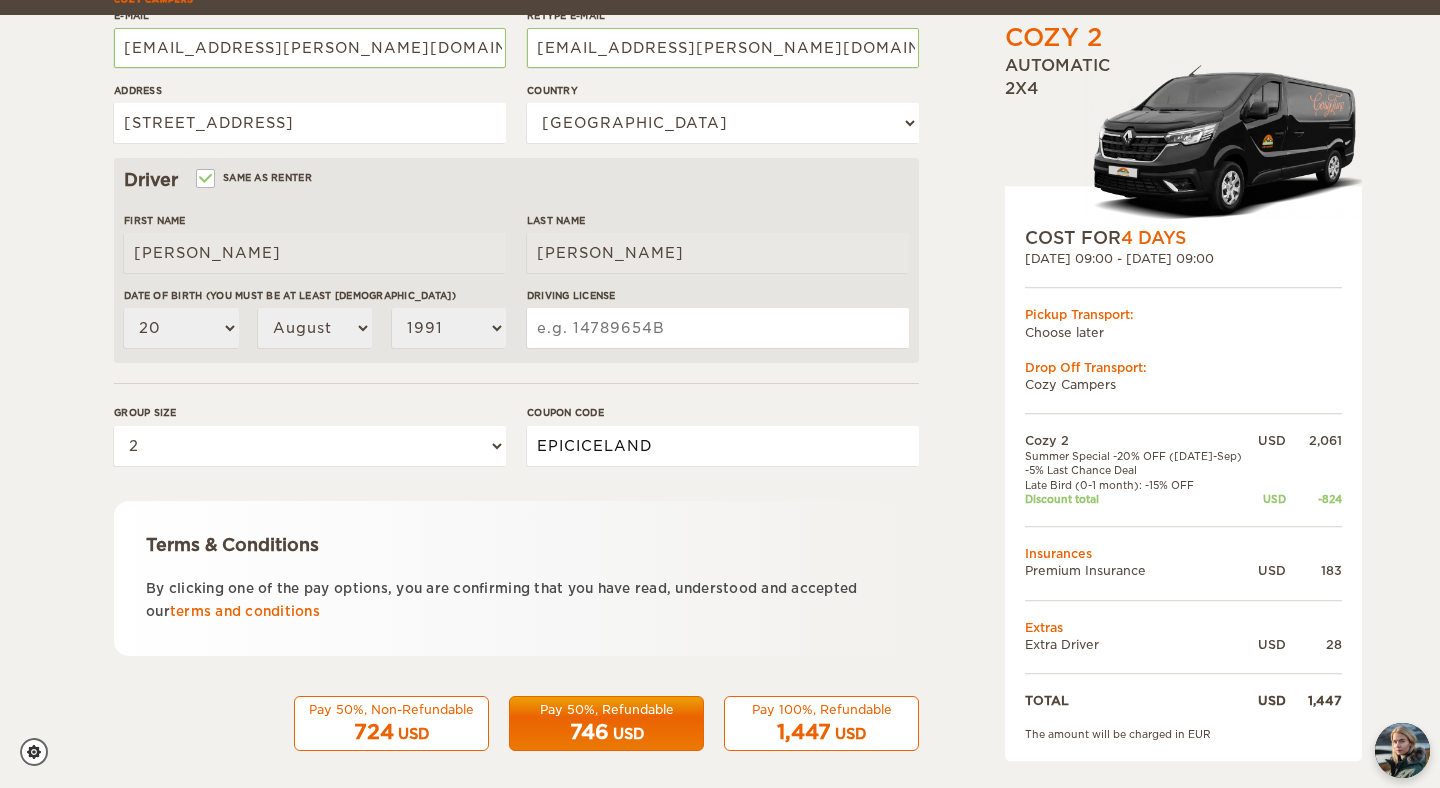 click on "EPICICELAND" at bounding box center [723, 446] 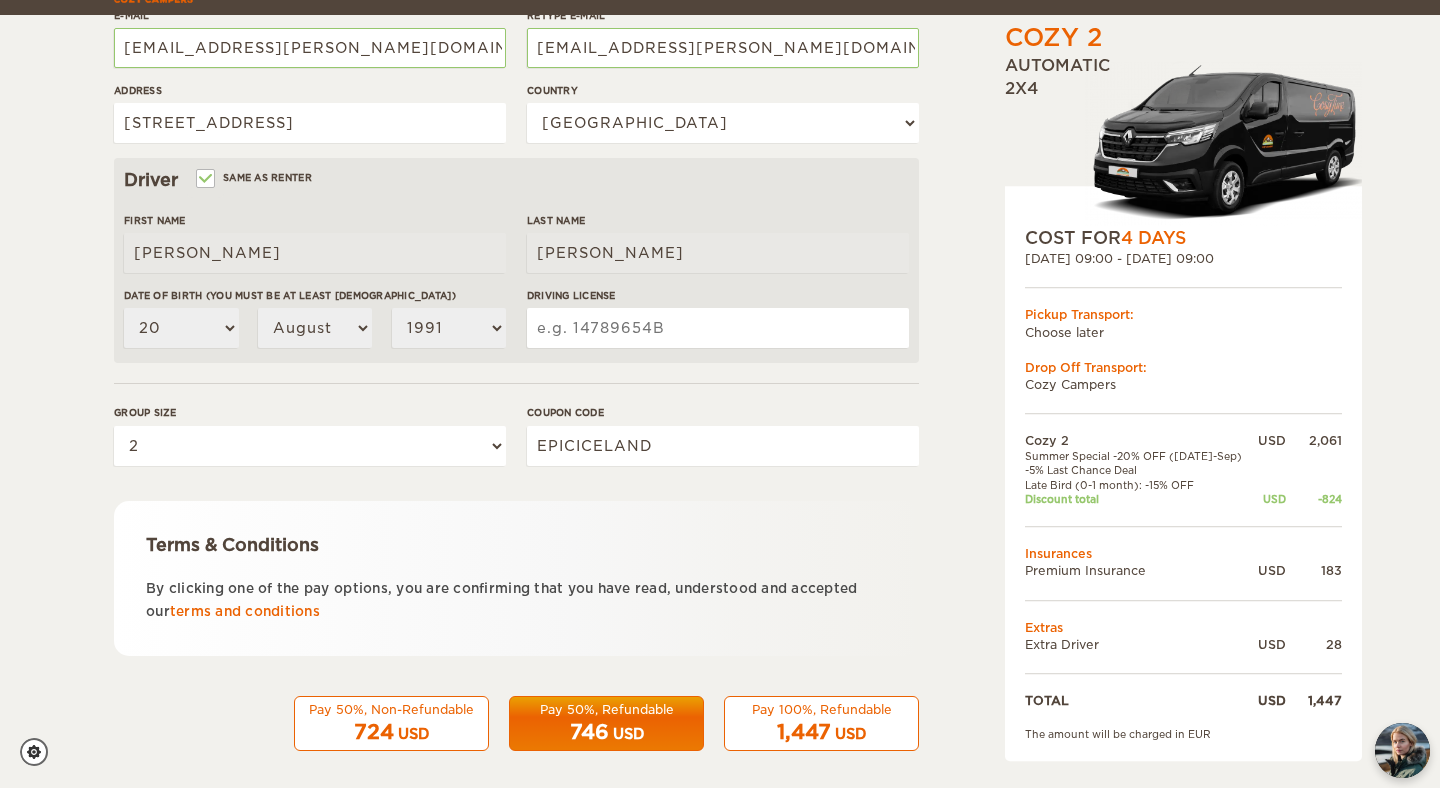 click on "Driving License" at bounding box center [718, 328] 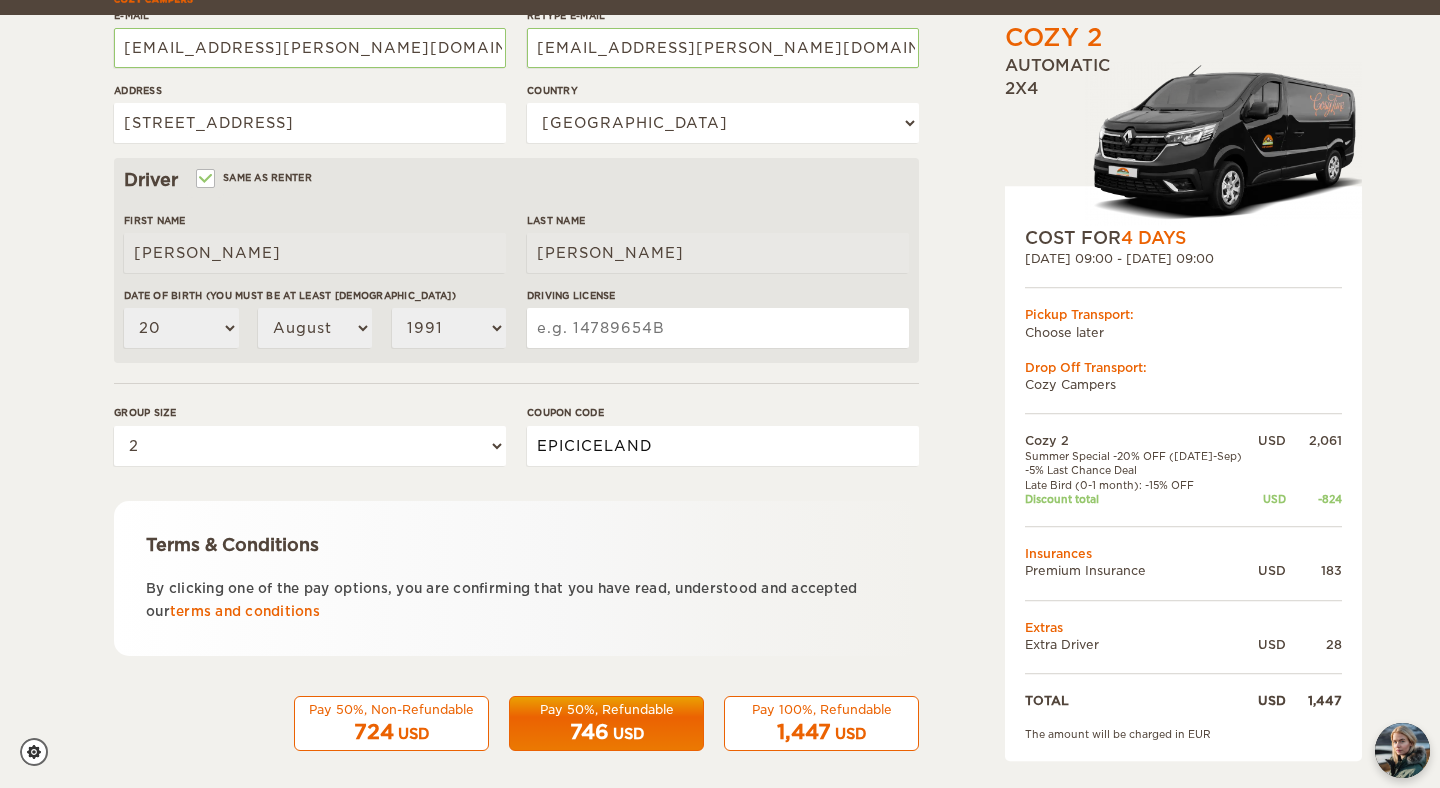 click on "EPICICELAND" at bounding box center [723, 446] 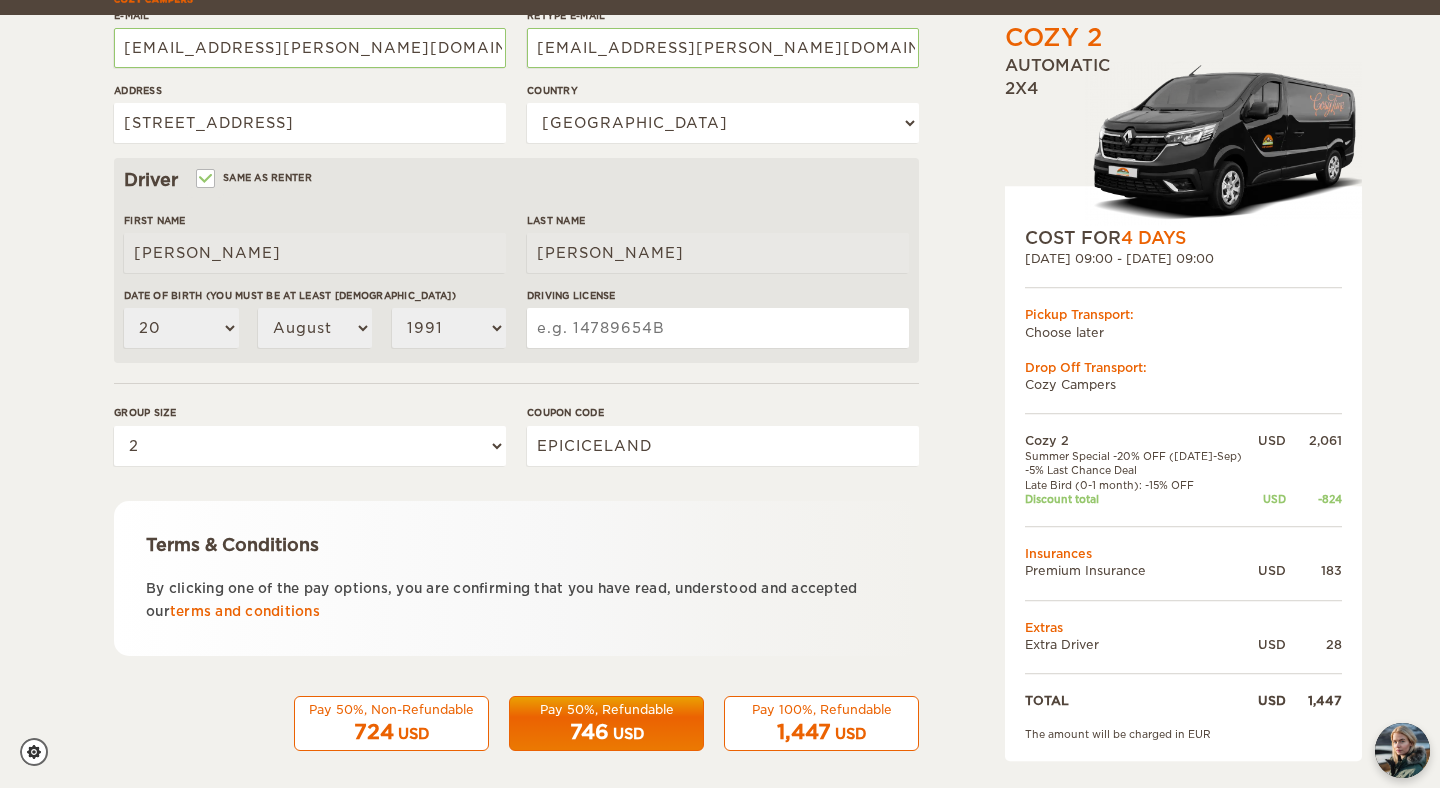 click on "Terms & Conditions
By clicking one of the pay options, you are confirming that you have read, understood and accepted our  terms and conditions" at bounding box center (516, 578) 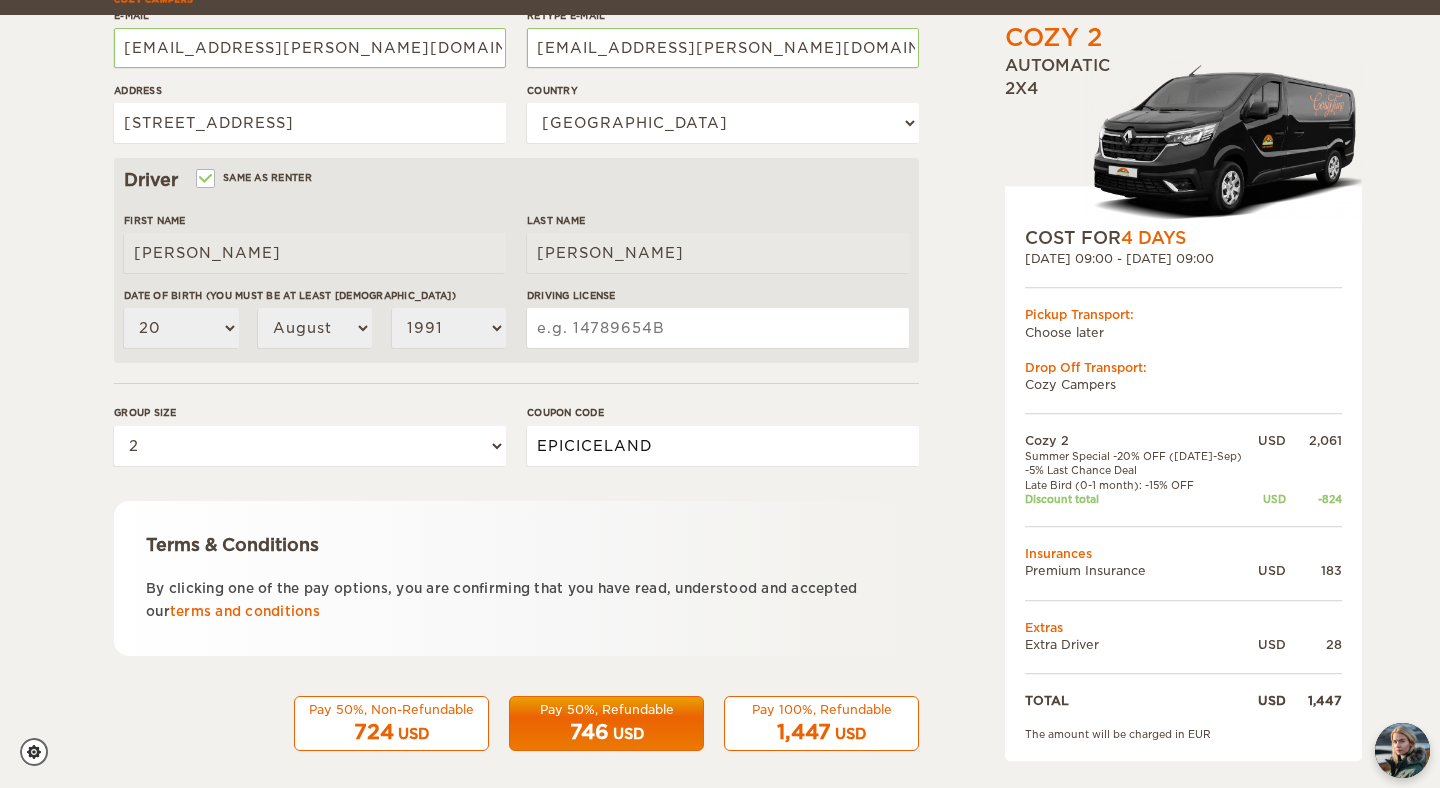 click on "EPICICELAND" at bounding box center [723, 446] 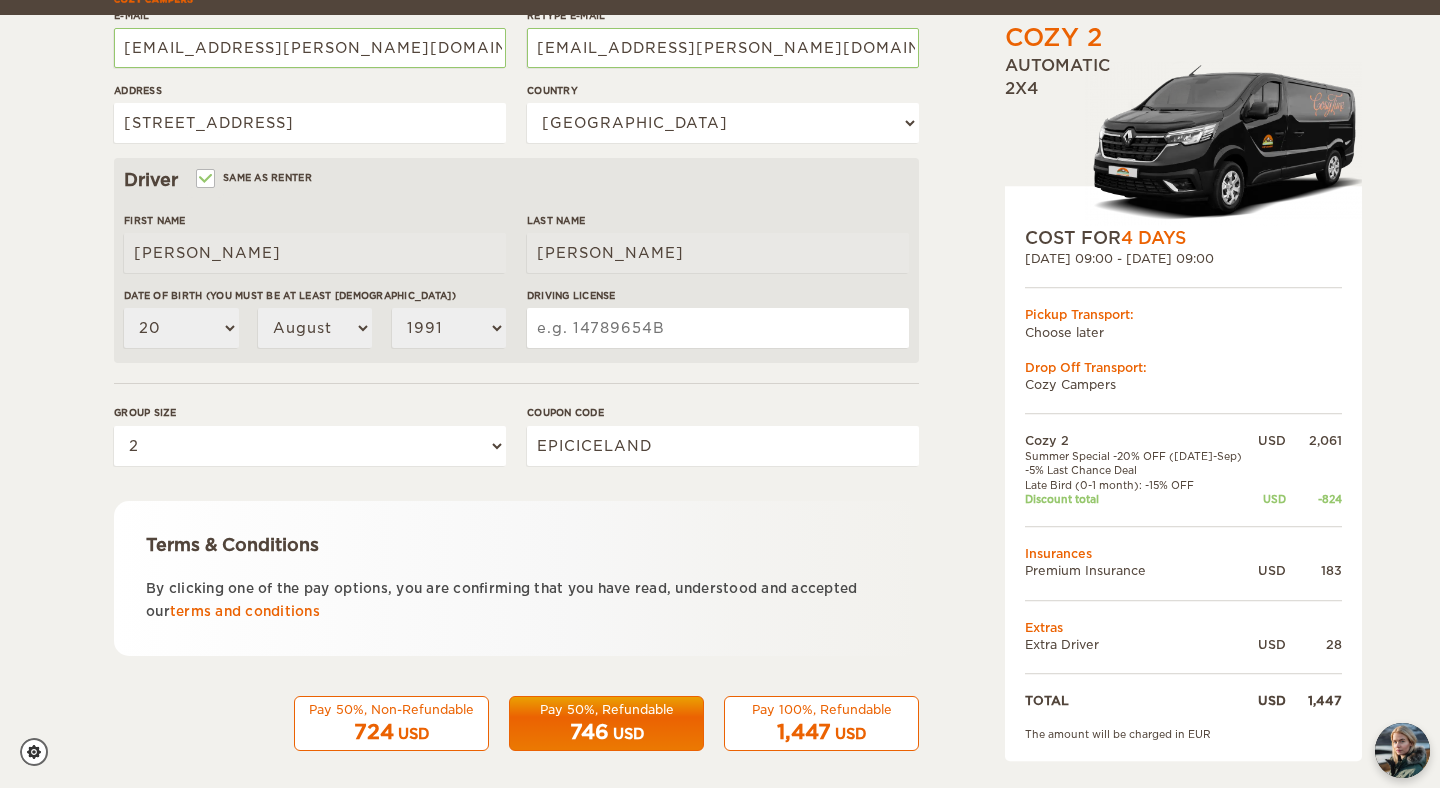 click on "Terms & Conditions
By clicking one of the pay options, you are confirming that you have read, understood and accepted our  terms and conditions" at bounding box center [516, 578] 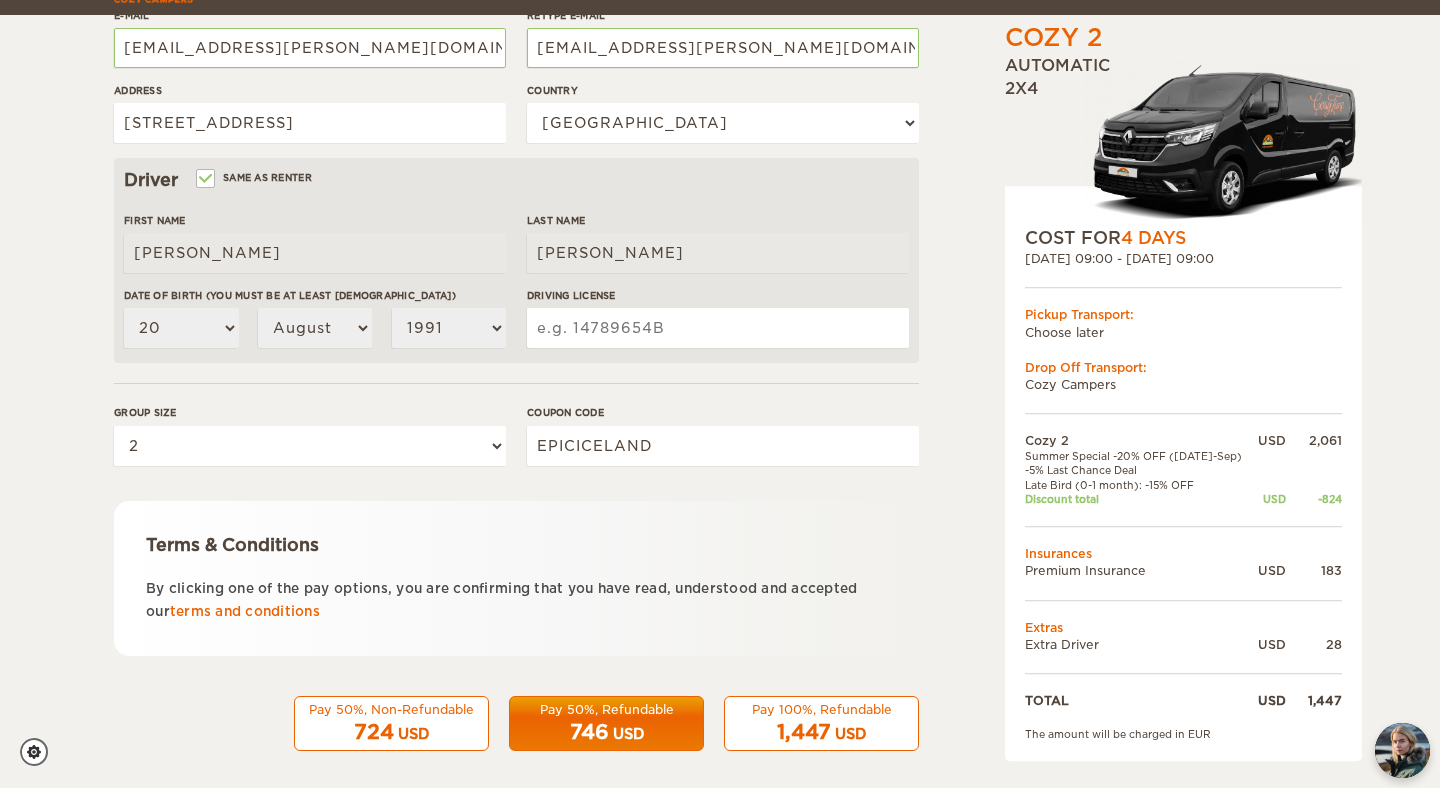 scroll, scrollTop: 513, scrollLeft: 0, axis: vertical 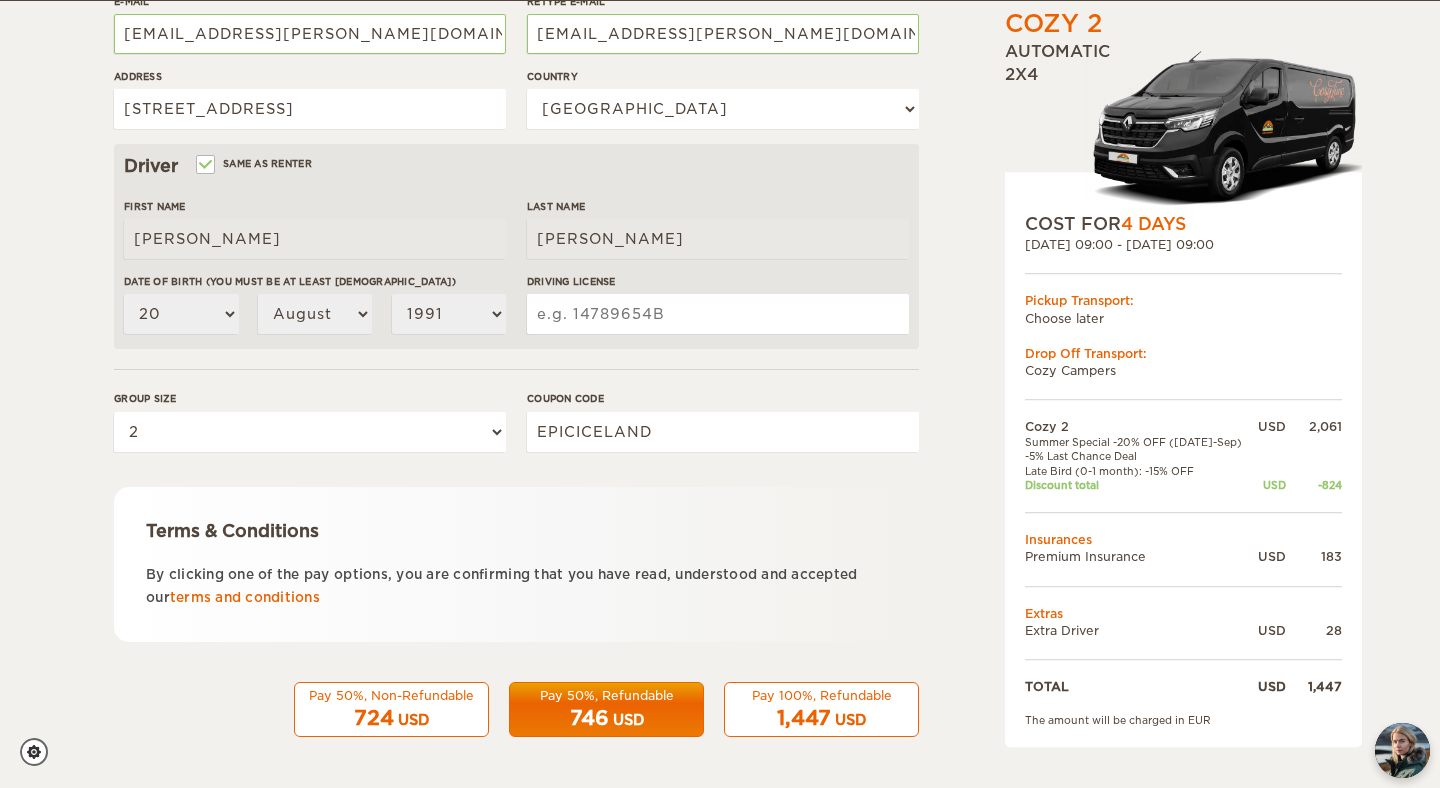 click on "Driving License" at bounding box center (718, 314) 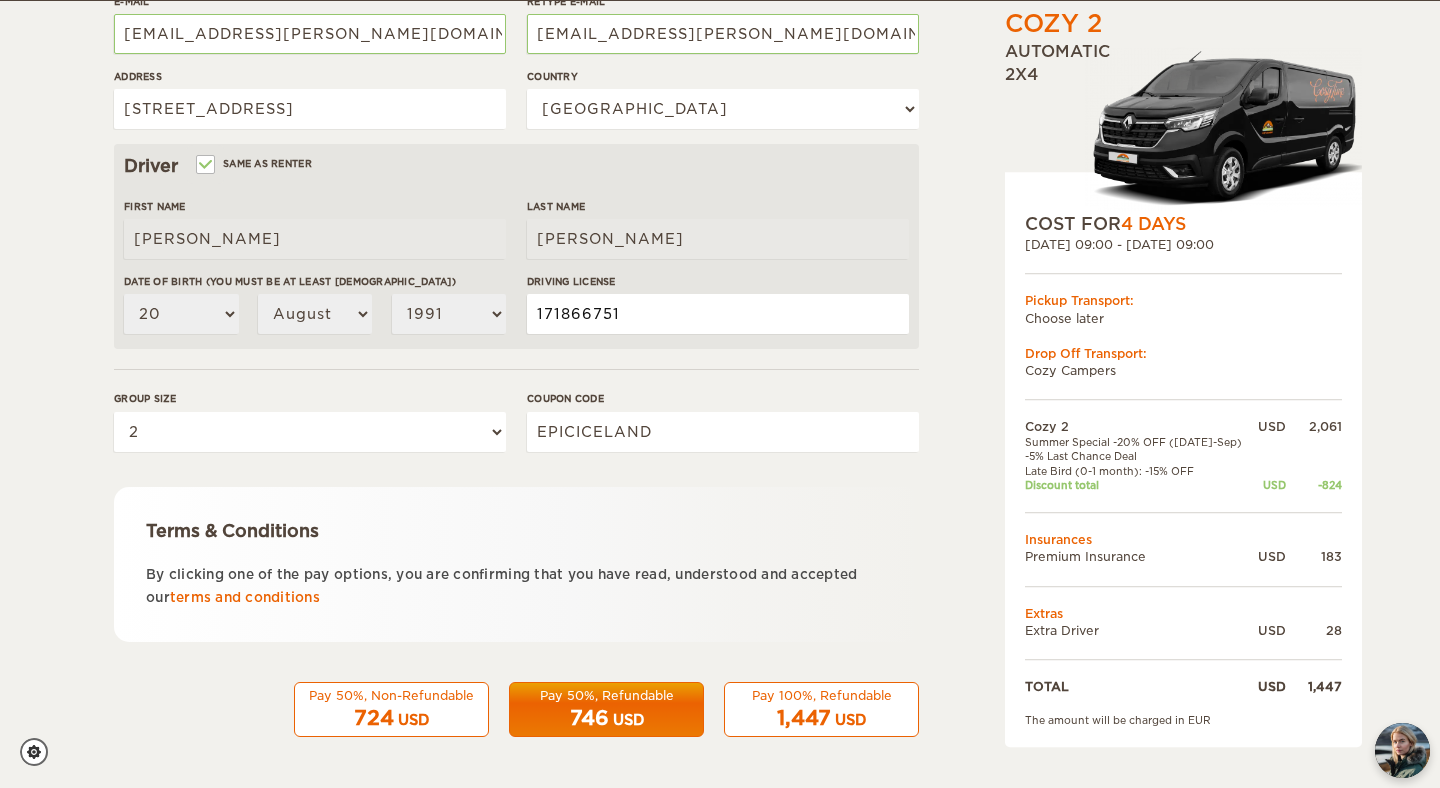 type on "171866751" 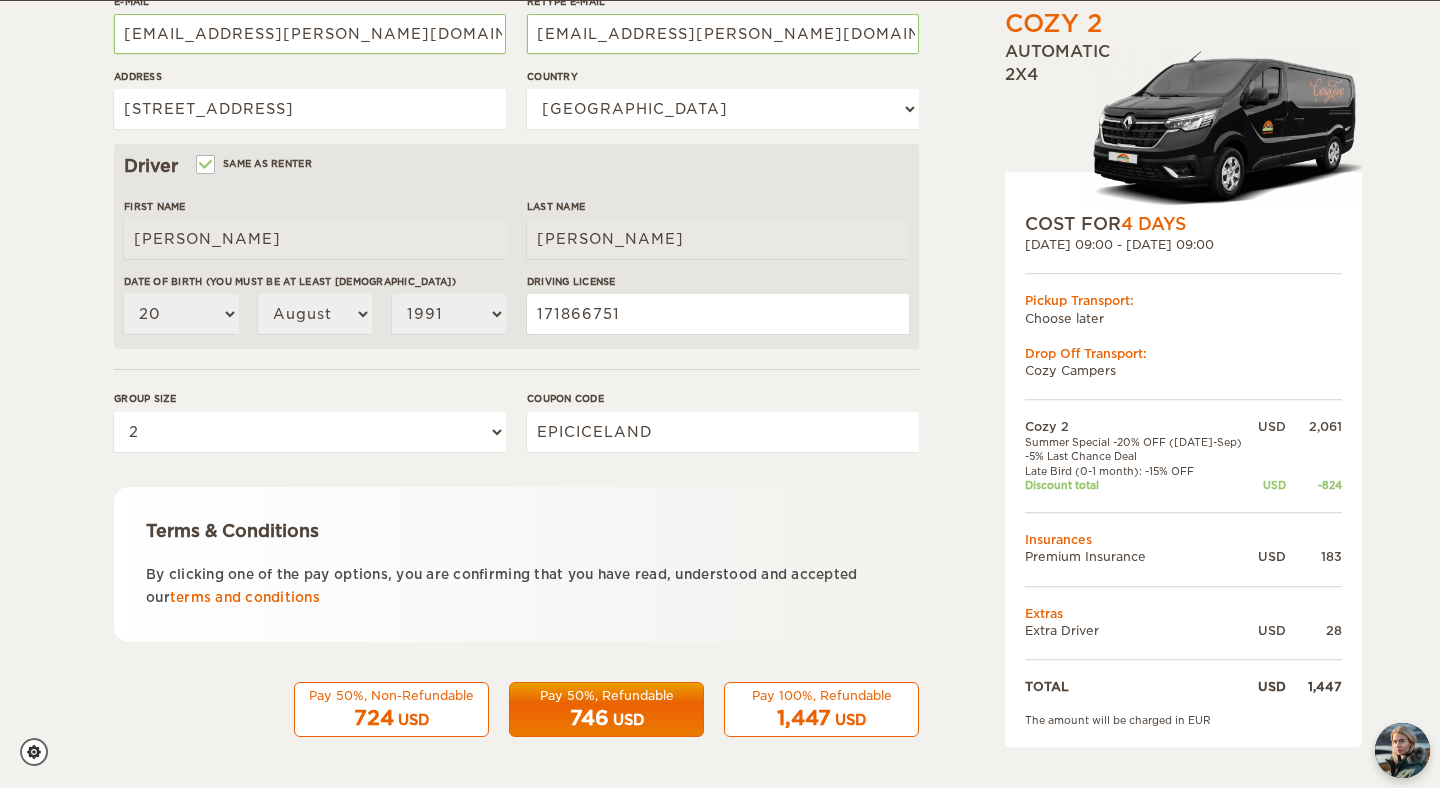 click on "Renter
First Name
Thomas
Last Name
Wilson
Date of birth (You must be at least 20 years old)
01
02
03
04
05
06
07
08
09
10
11
12
13
14
15
16
17
18
19
20
21
22
23
24
25
26
27
28
29
30
31
January
February
March
April
May
June
July
August
September
October
November
December
2004 2003 2002 2001 2000 1999 1998 1997 1996 1995 1994 1993 1992 1991 1990 1989 1988 1987 1986 1985 1984 1983 1982 1981 1980 1979 1978 1977 1976 1975 1974 1973 1972 1971 1970 1969 1968 1967 1966 1965 1964 1963 1962 1961 1960 1959 1958 1957 1956 1955 1954 1953 1952 1951 1950 1949 1948 1947" at bounding box center (516, 210) 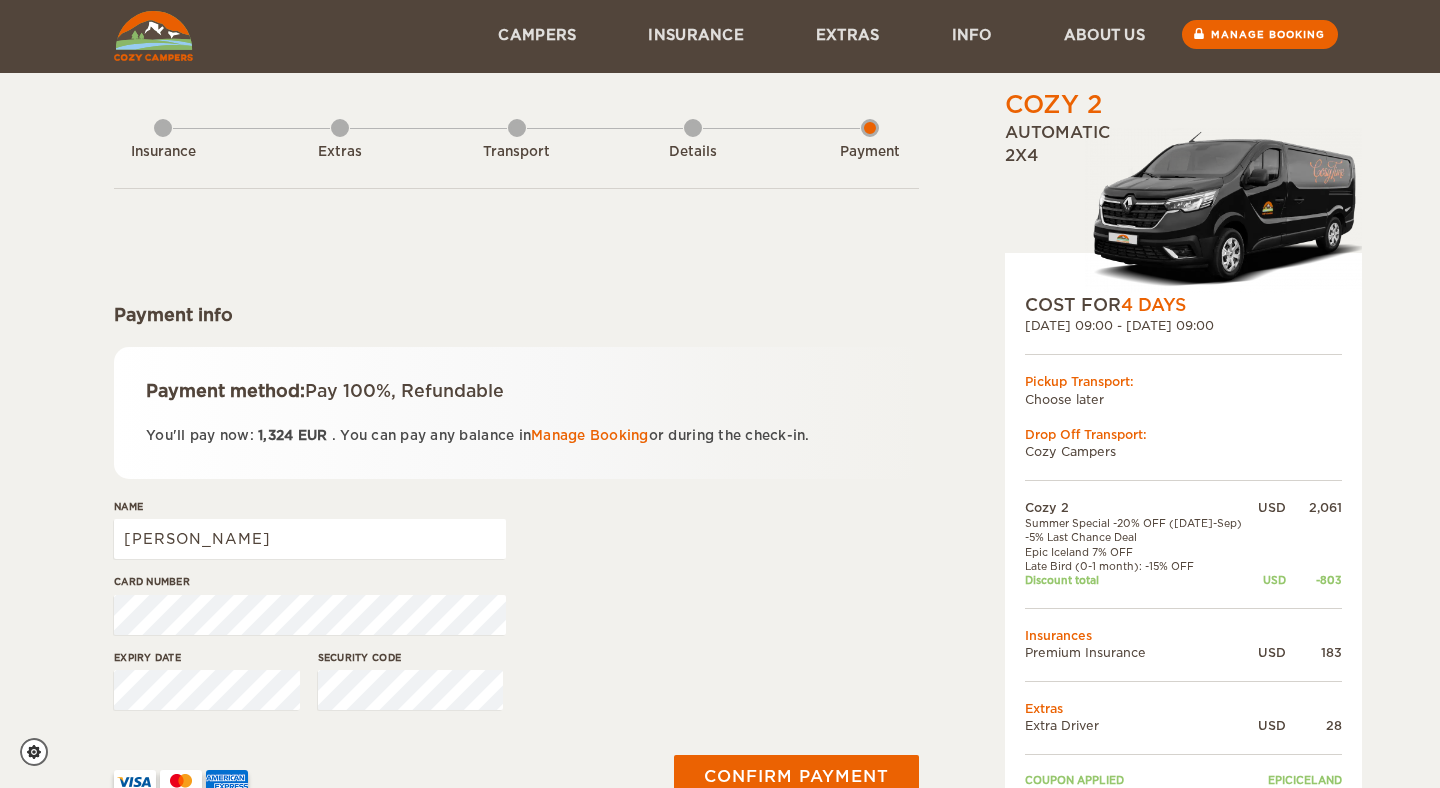 scroll, scrollTop: 19, scrollLeft: 0, axis: vertical 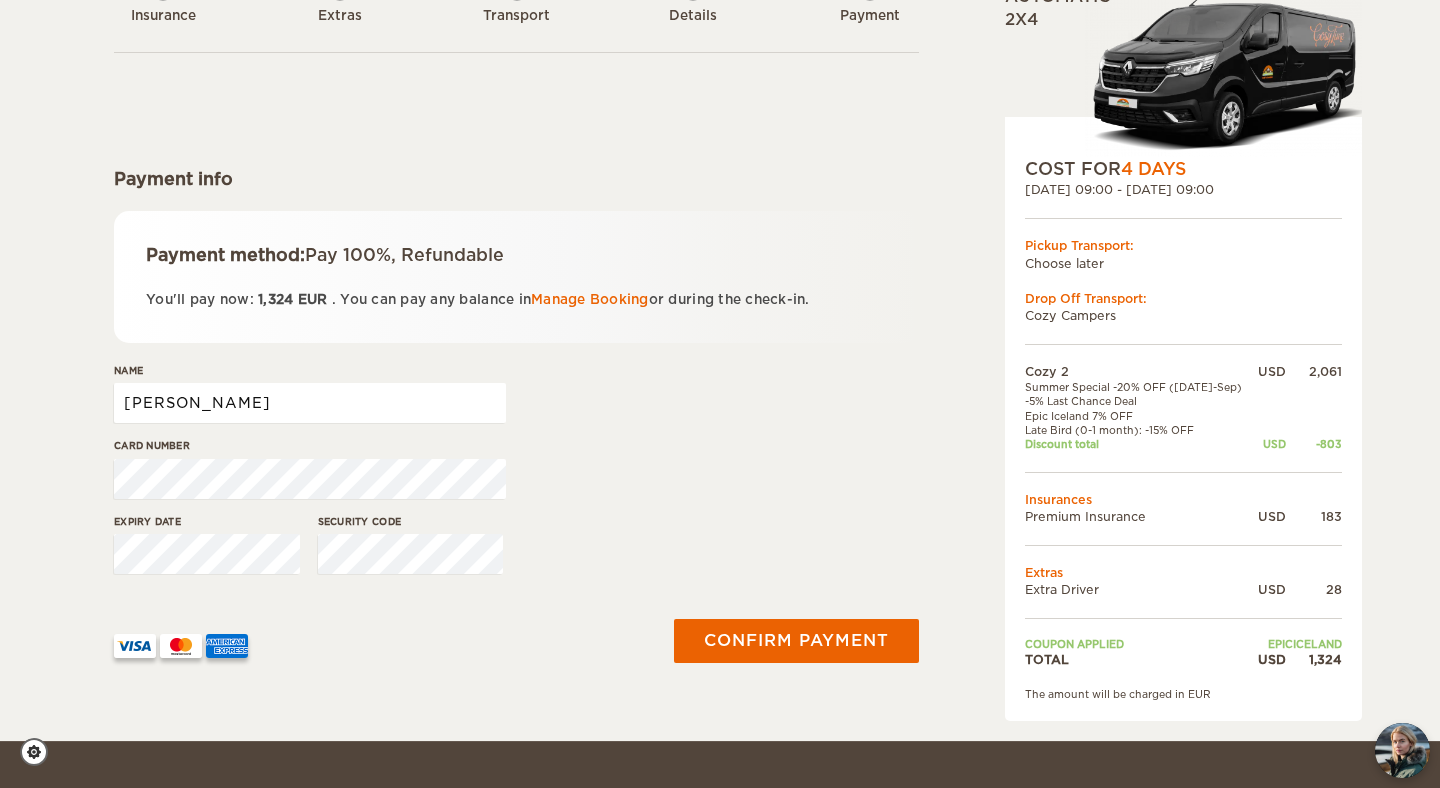 click on "Thomas" at bounding box center [310, 403] 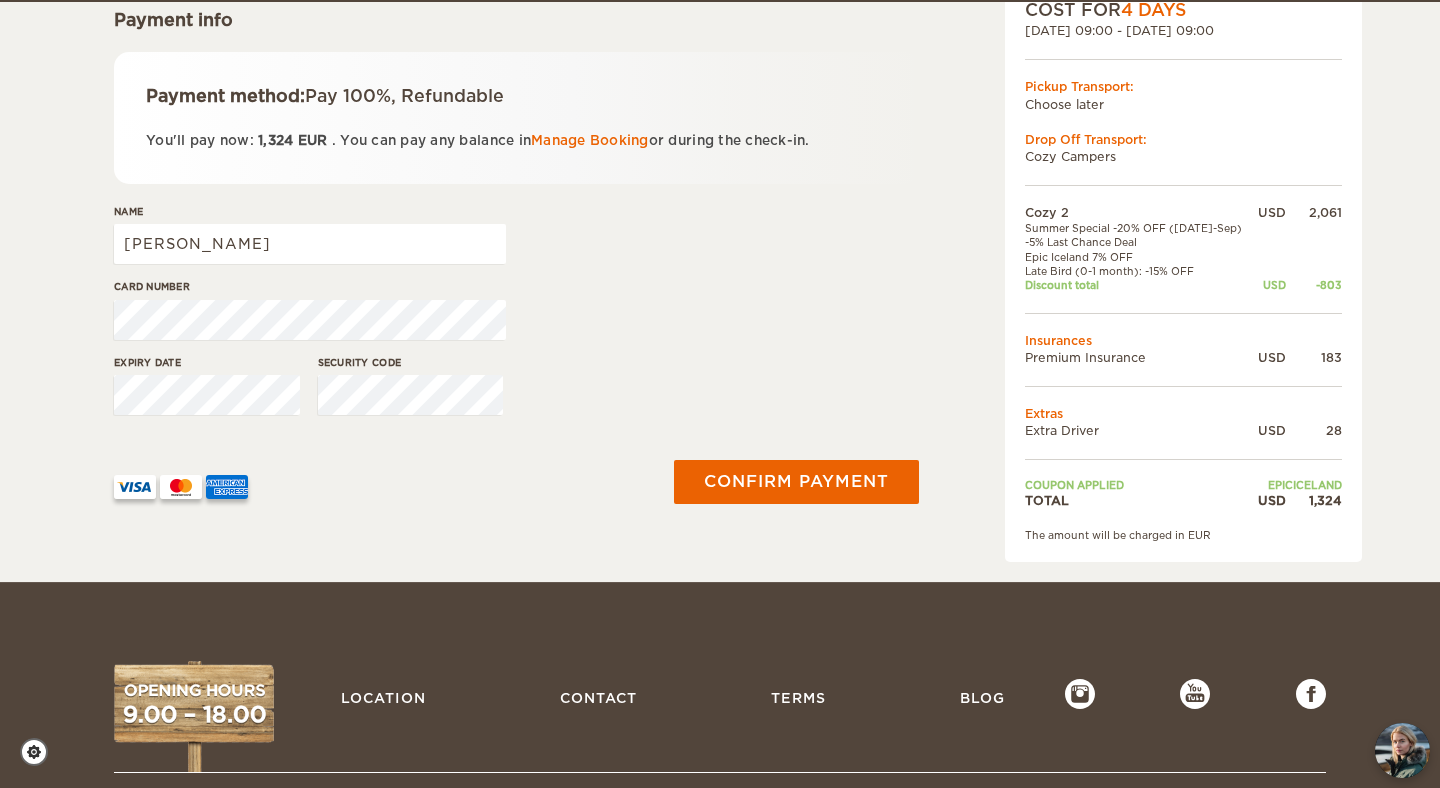 scroll, scrollTop: 306, scrollLeft: 0, axis: vertical 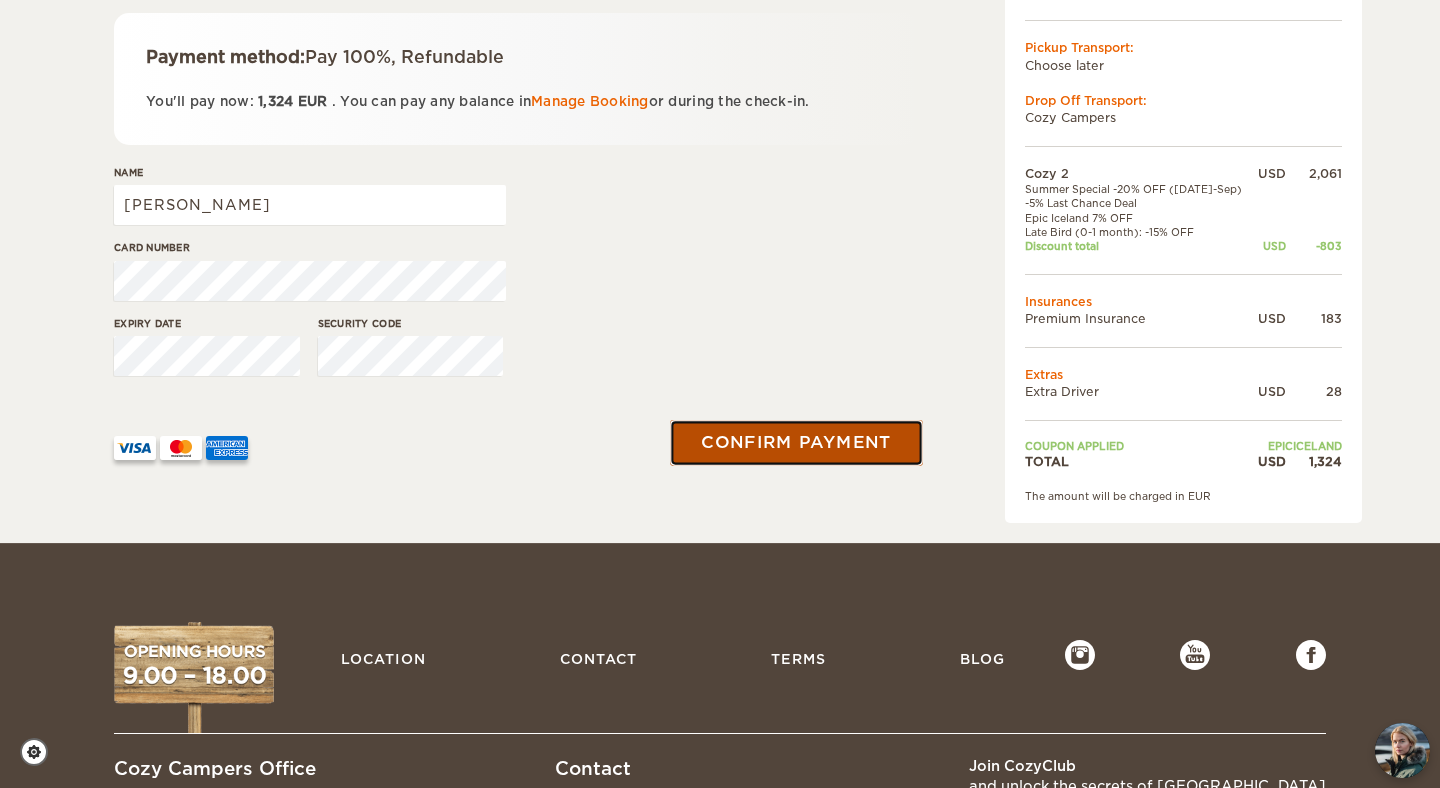 click on "Confirm payment" at bounding box center (796, 442) 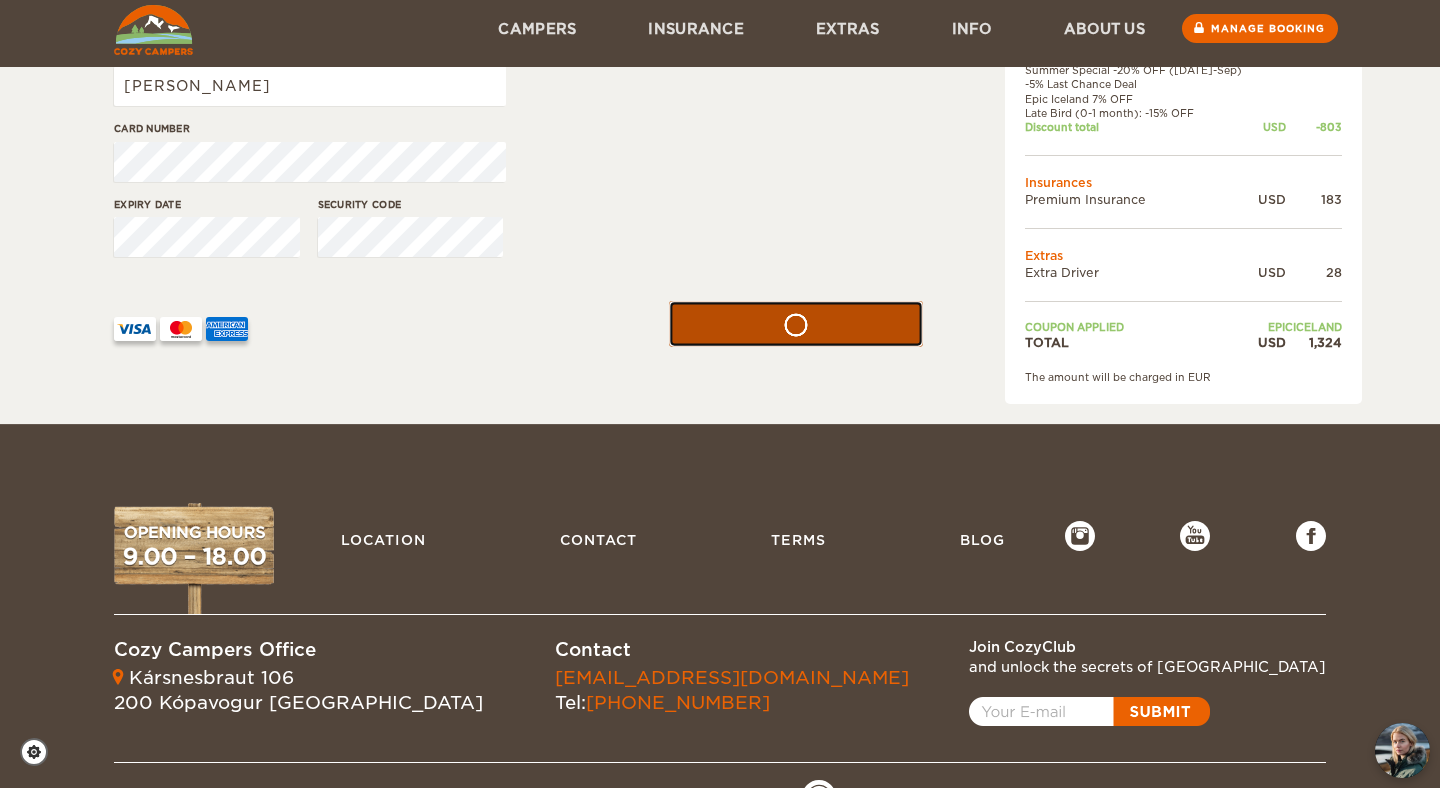 scroll, scrollTop: 529, scrollLeft: 0, axis: vertical 